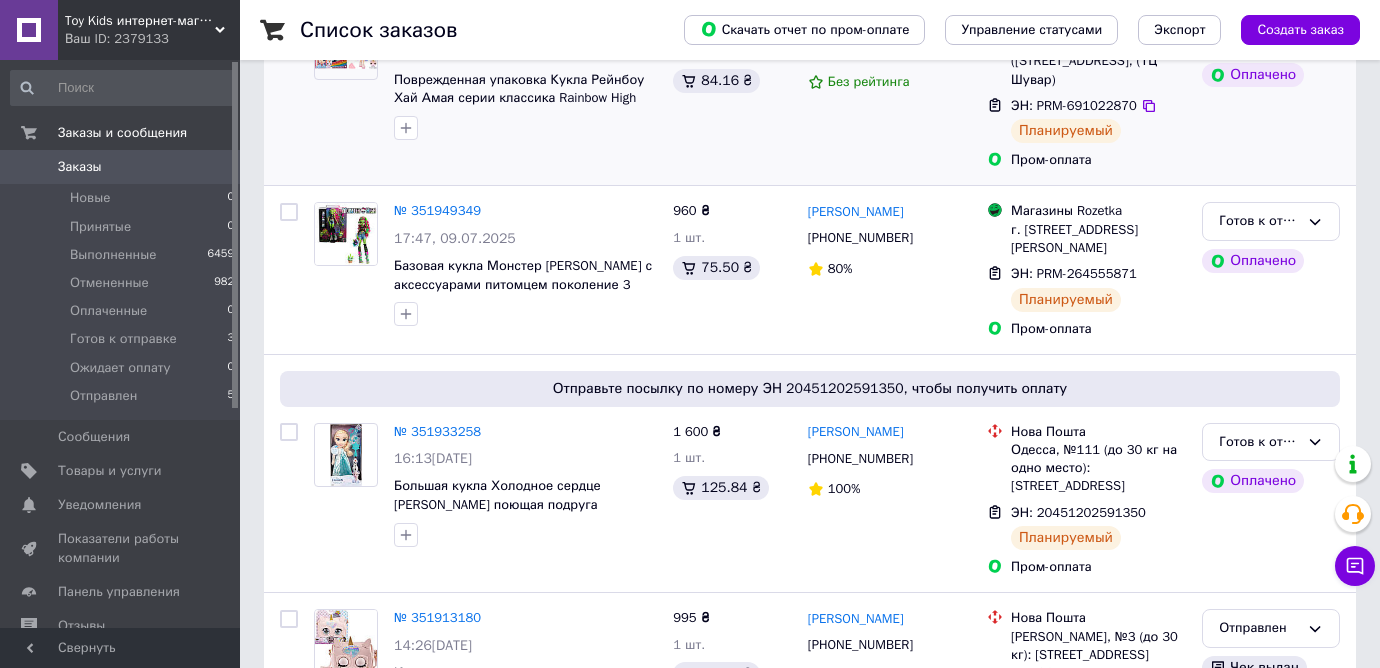 scroll, scrollTop: 385, scrollLeft: 0, axis: vertical 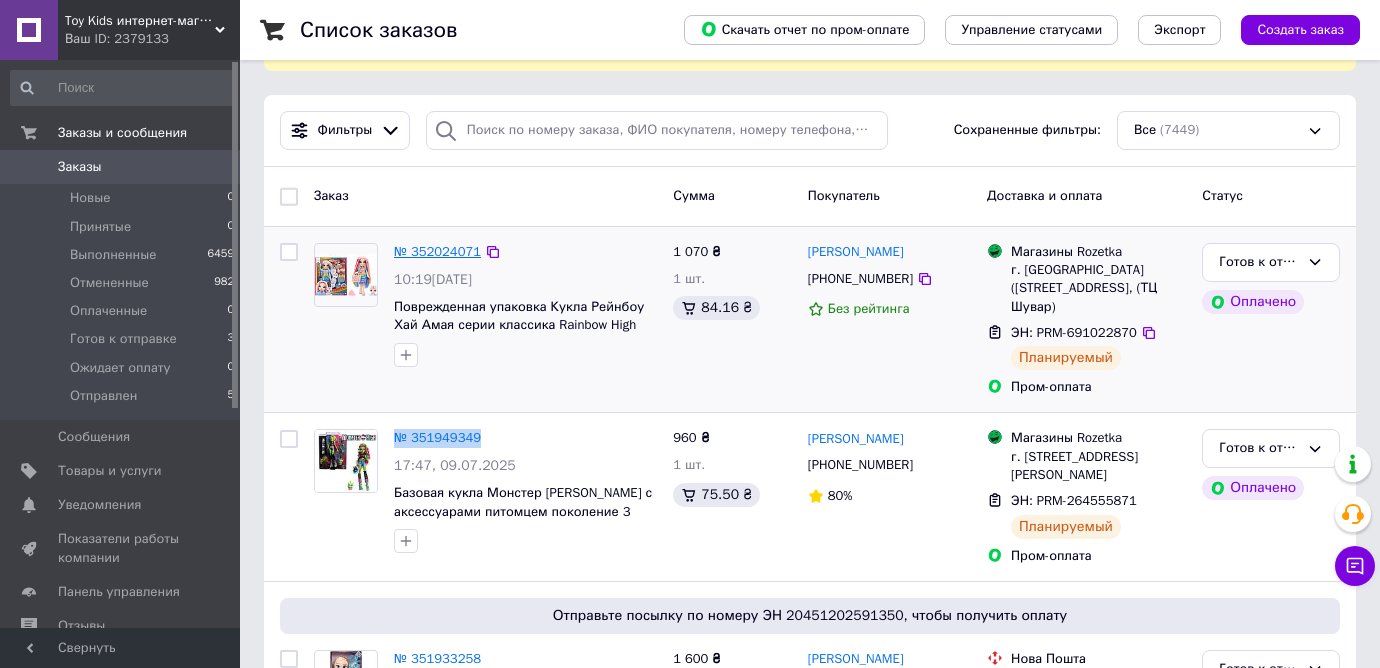click on "№ 352024071" at bounding box center [437, 251] 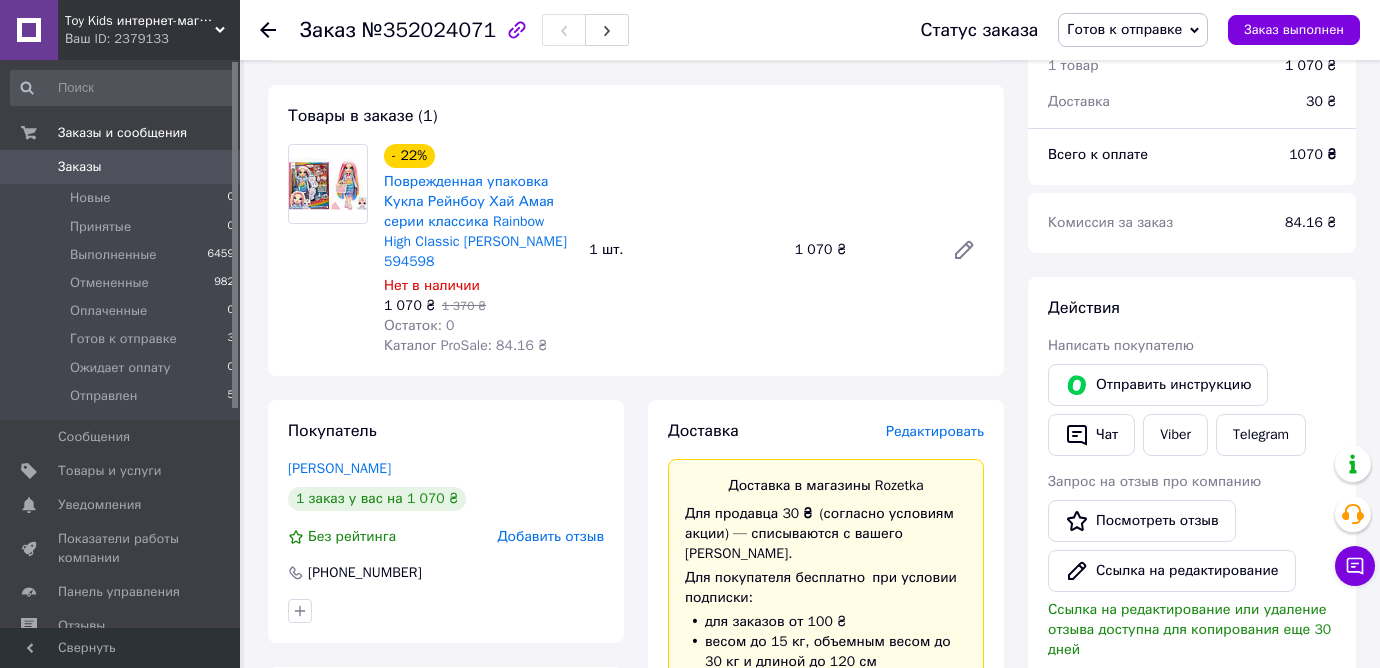 scroll, scrollTop: 96, scrollLeft: 0, axis: vertical 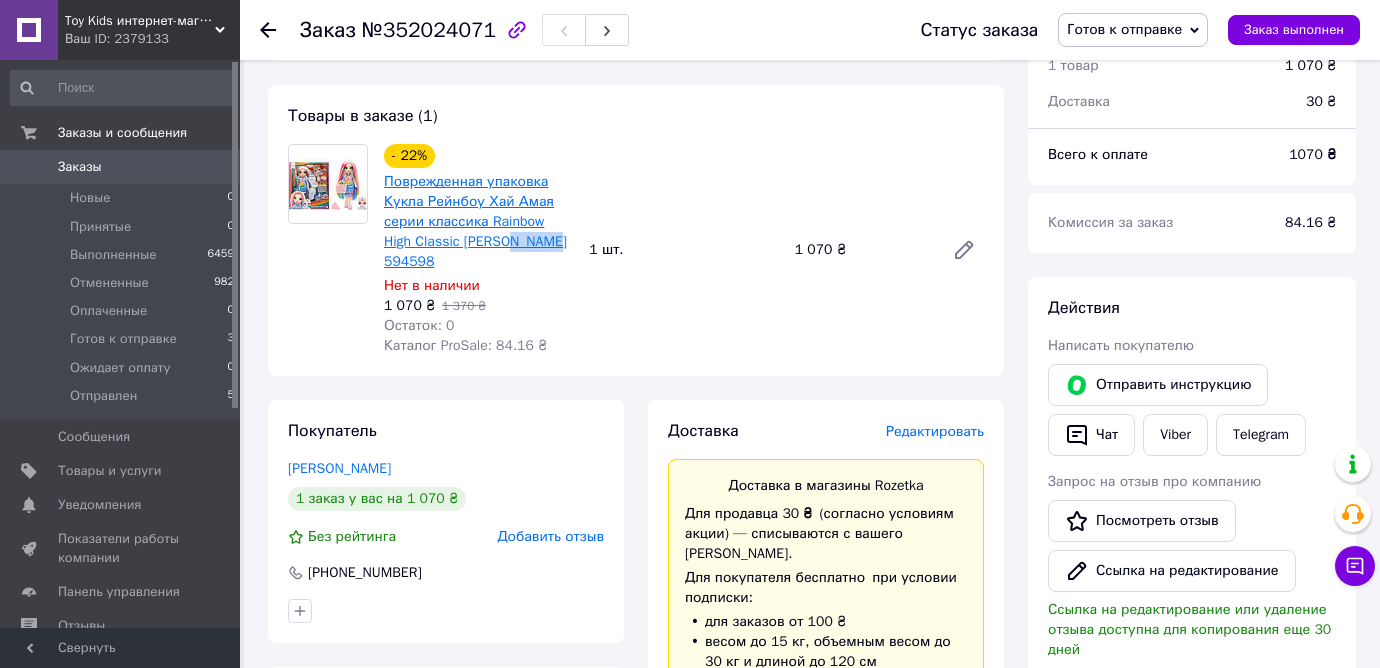 drag, startPoint x: 558, startPoint y: 242, endPoint x: 514, endPoint y: 240, distance: 44.04543 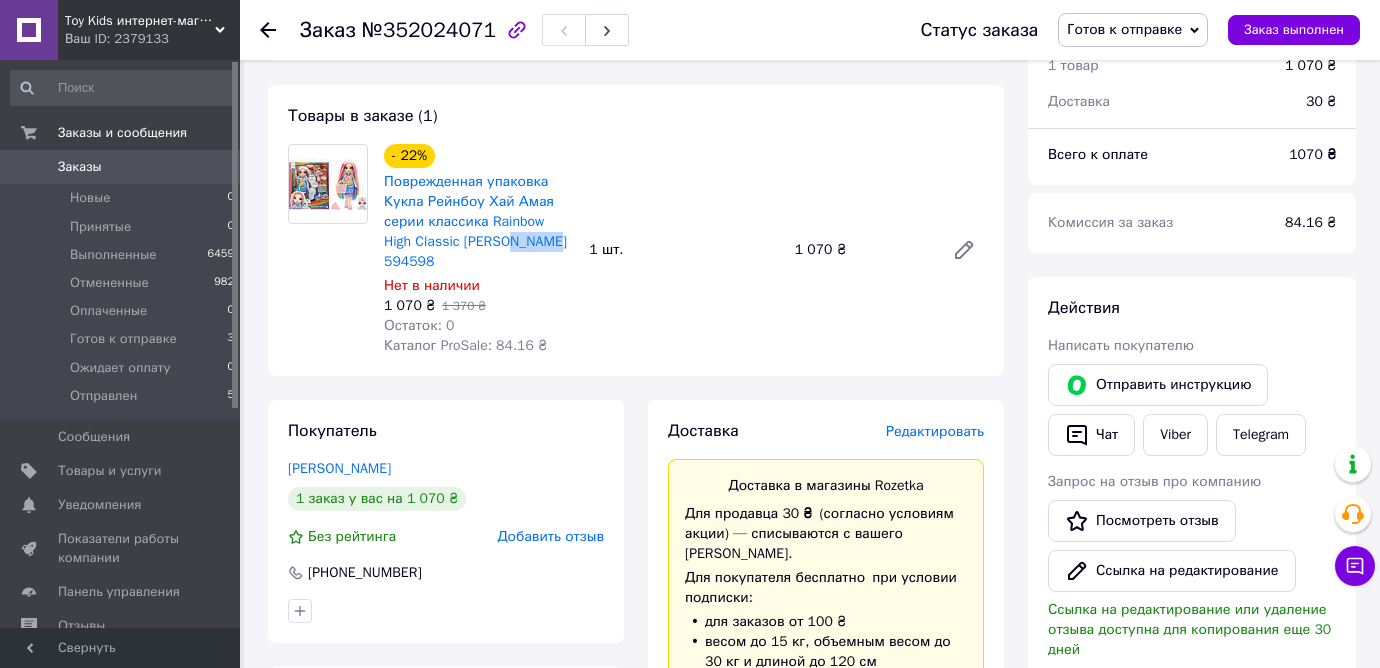 copy on "594598" 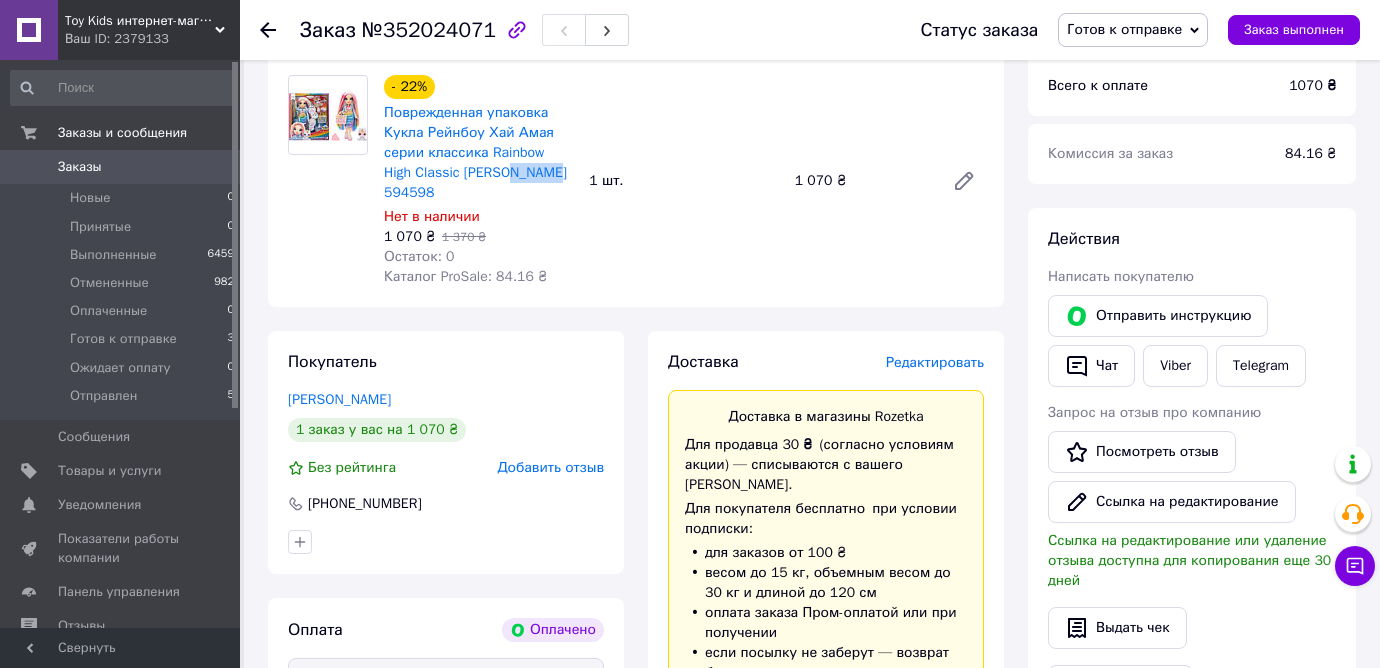 scroll, scrollTop: 277, scrollLeft: 0, axis: vertical 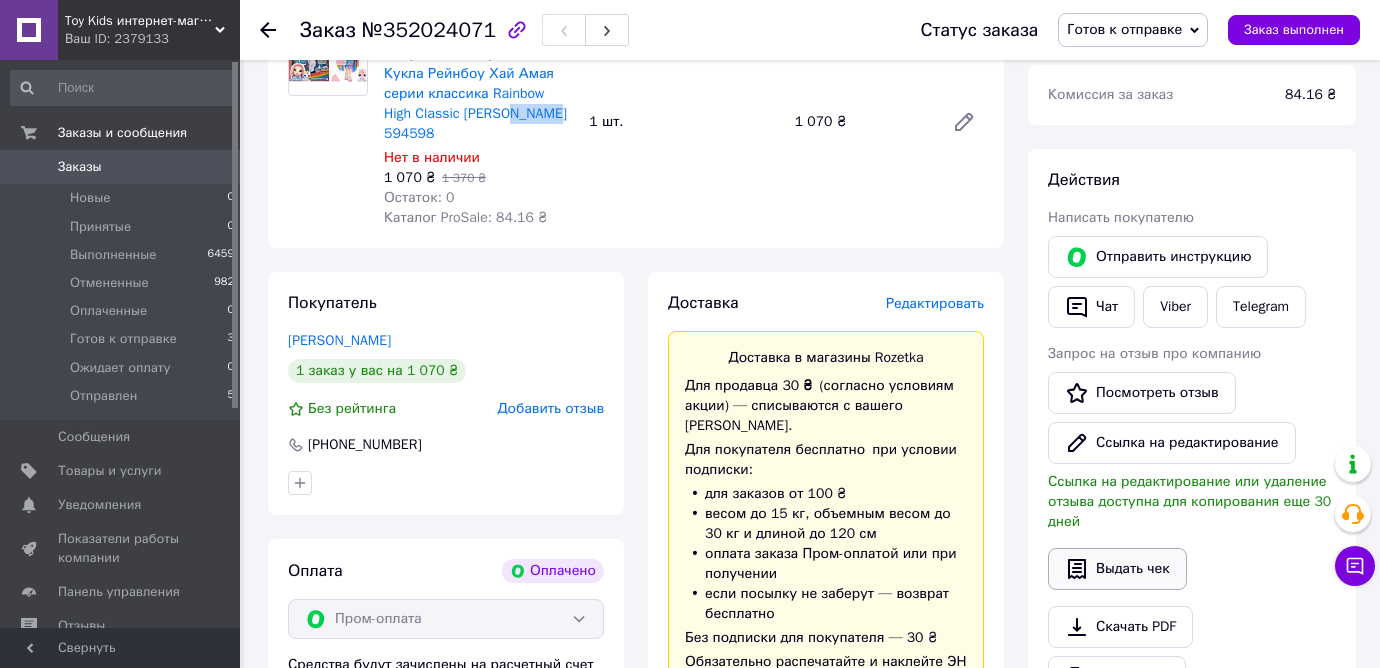 click on "Выдать чек" at bounding box center (1117, 569) 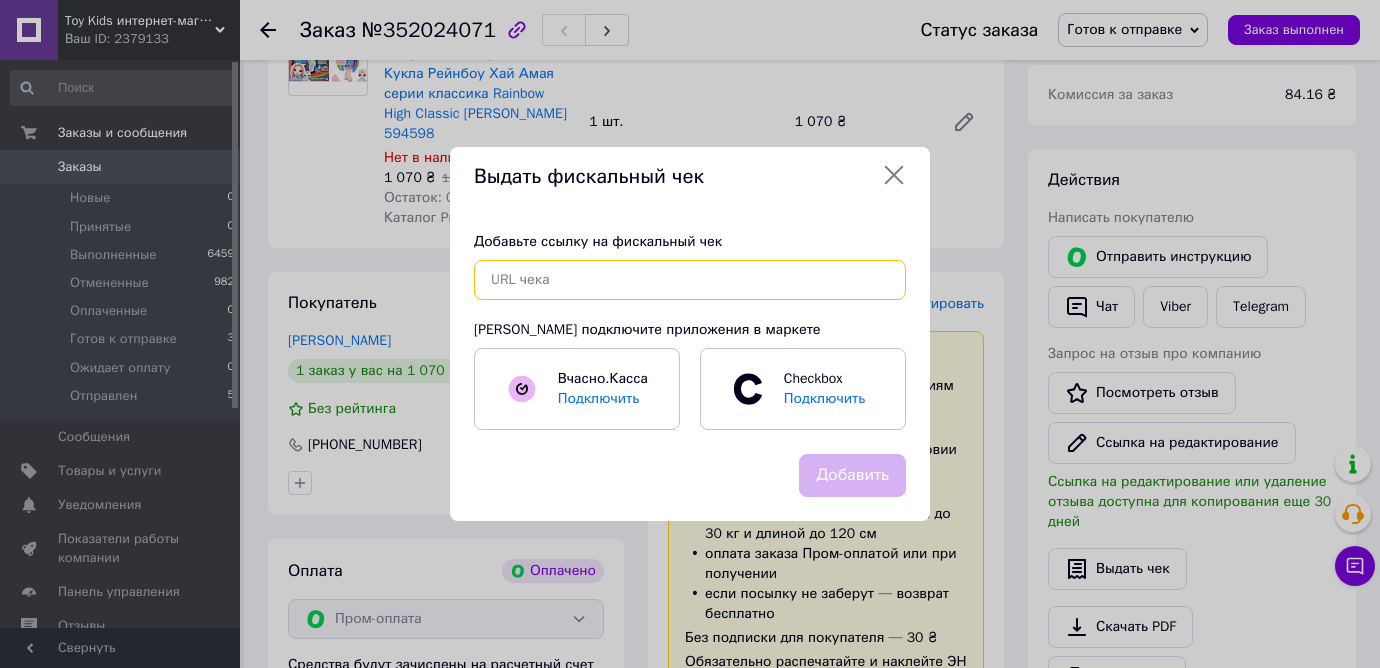 click at bounding box center [690, 280] 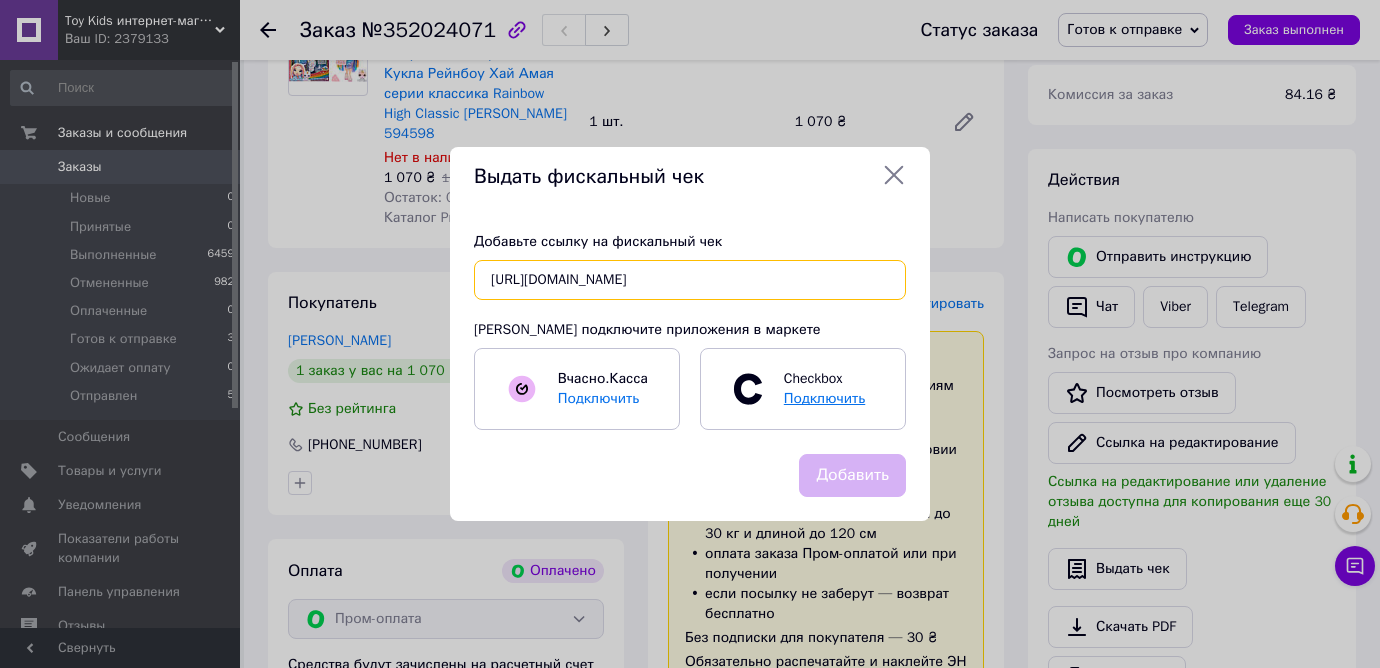 scroll, scrollTop: 0, scrollLeft: 54, axis: horizontal 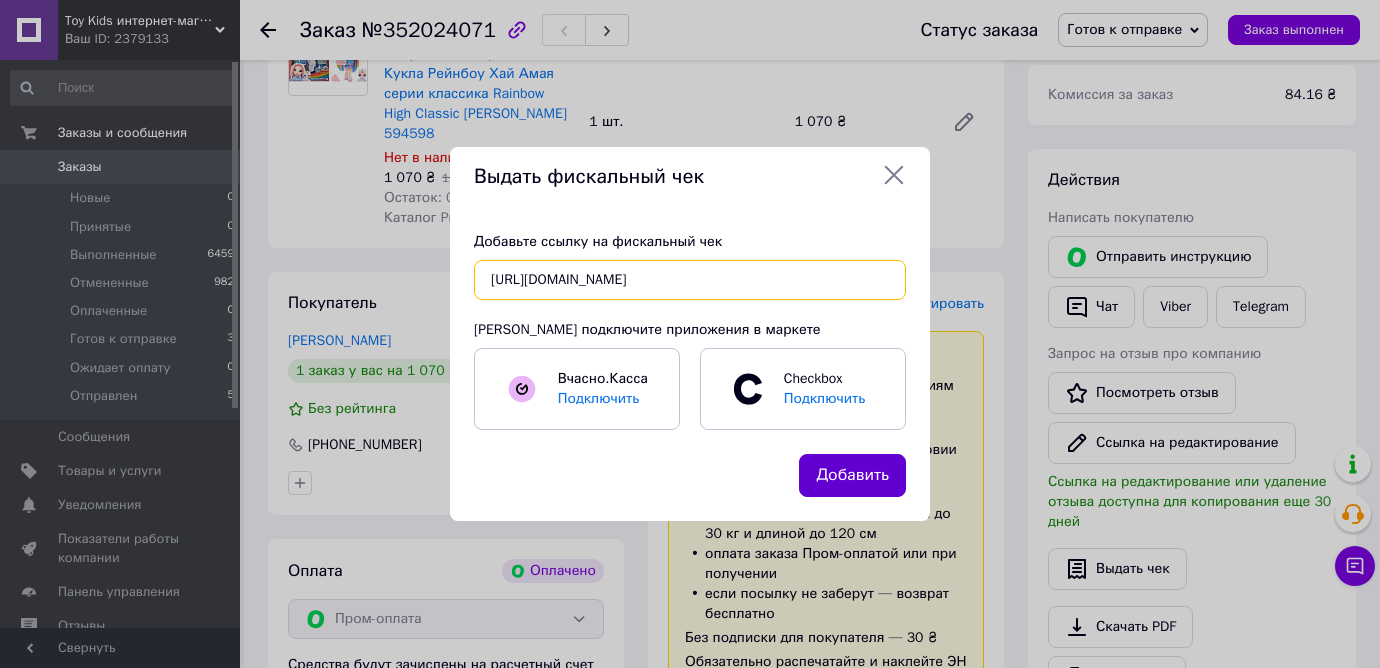 type on "[URL][DOMAIN_NAME]" 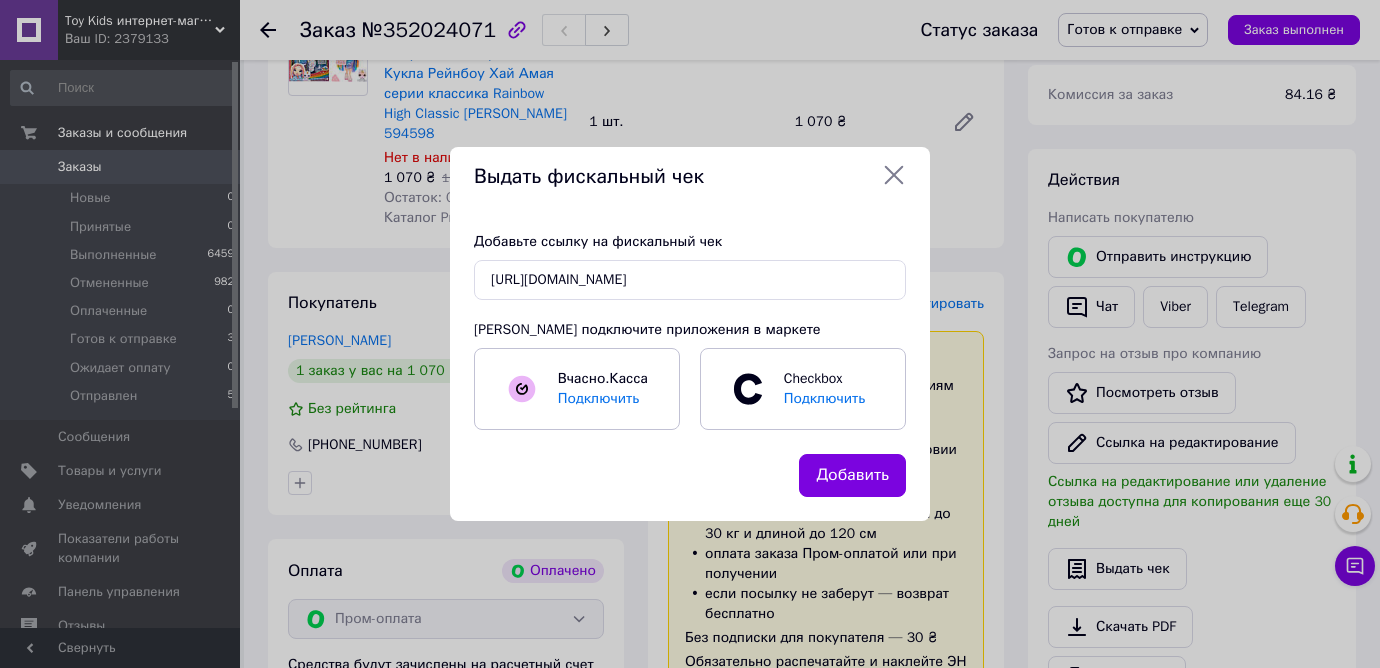 drag, startPoint x: 852, startPoint y: 470, endPoint x: 865, endPoint y: 448, distance: 25.553865 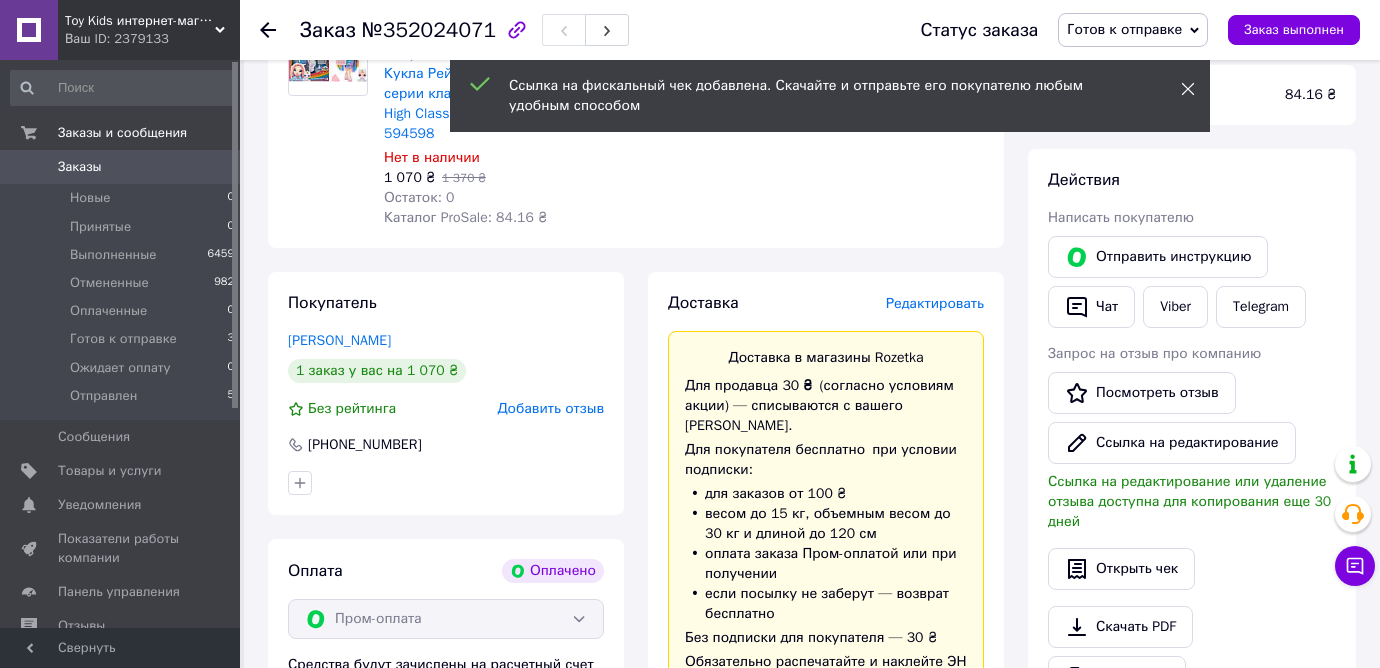 drag, startPoint x: 1162, startPoint y: 25, endPoint x: 1182, endPoint y: 98, distance: 75.690155 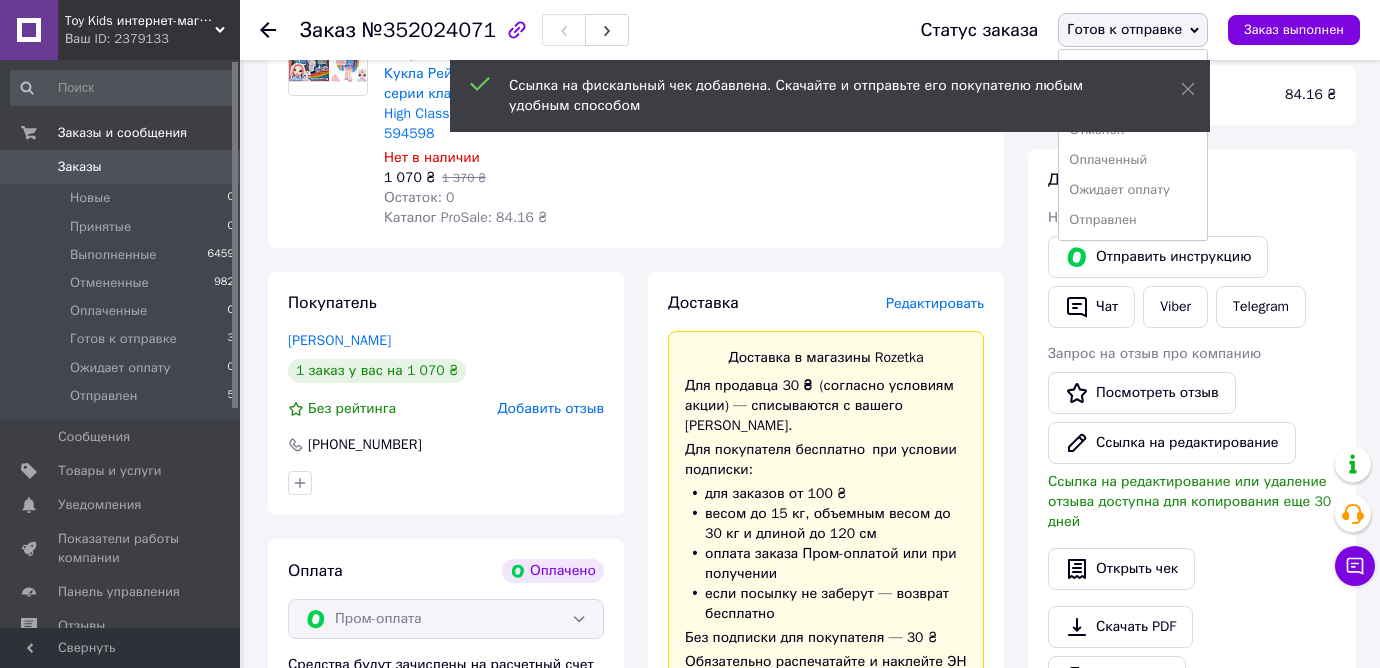 drag, startPoint x: 1126, startPoint y: 211, endPoint x: 884, endPoint y: 199, distance: 242.29733 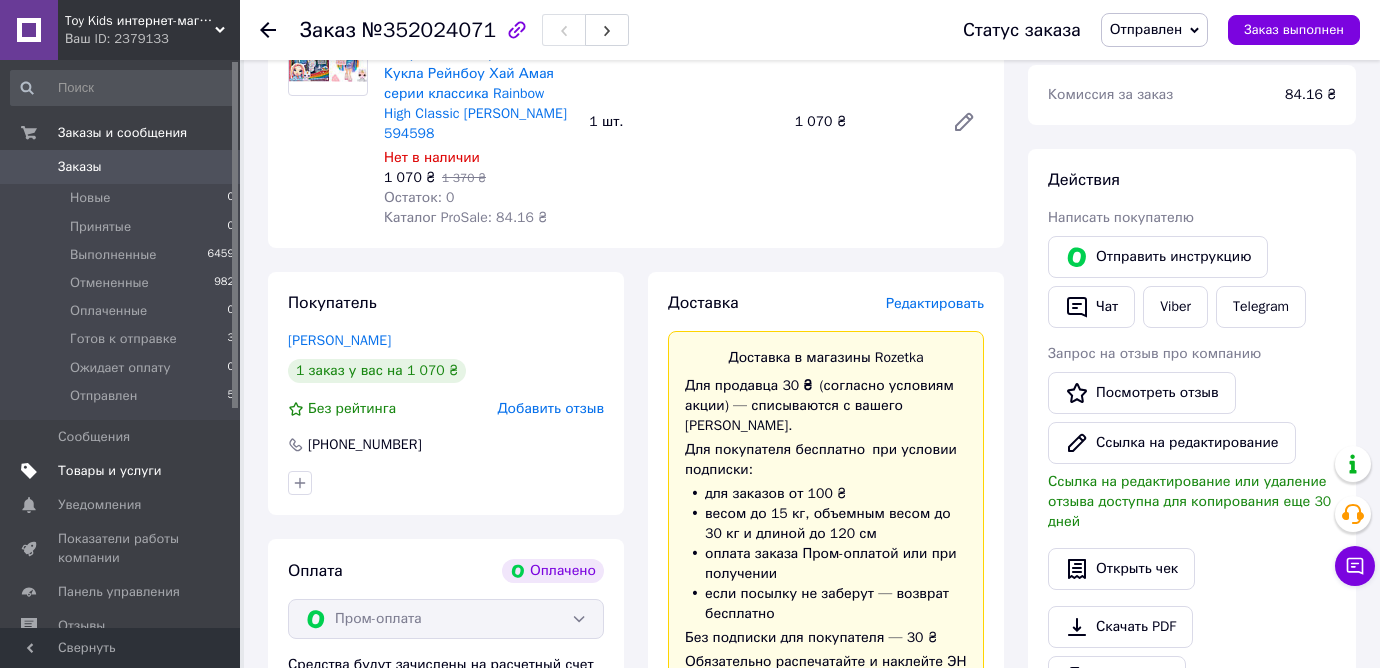 click on "Товары и услуги" at bounding box center [110, 471] 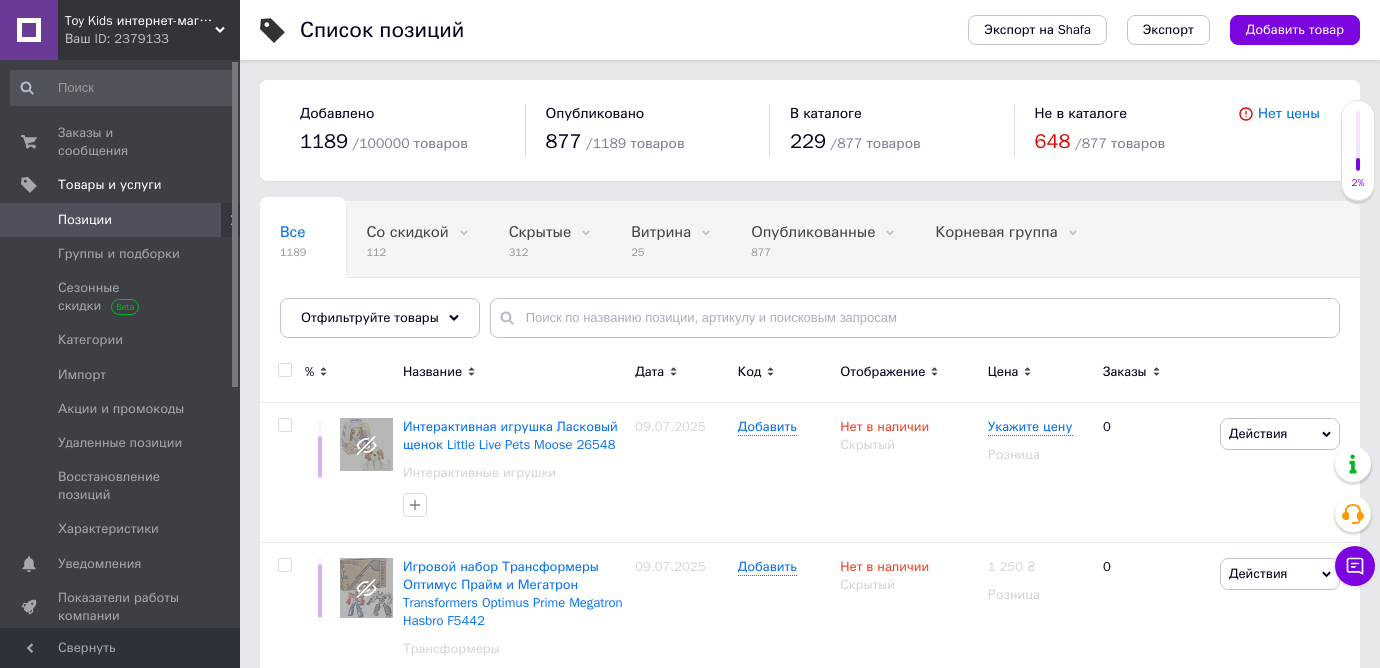 drag, startPoint x: 1266, startPoint y: 23, endPoint x: 865, endPoint y: 250, distance: 460.7928 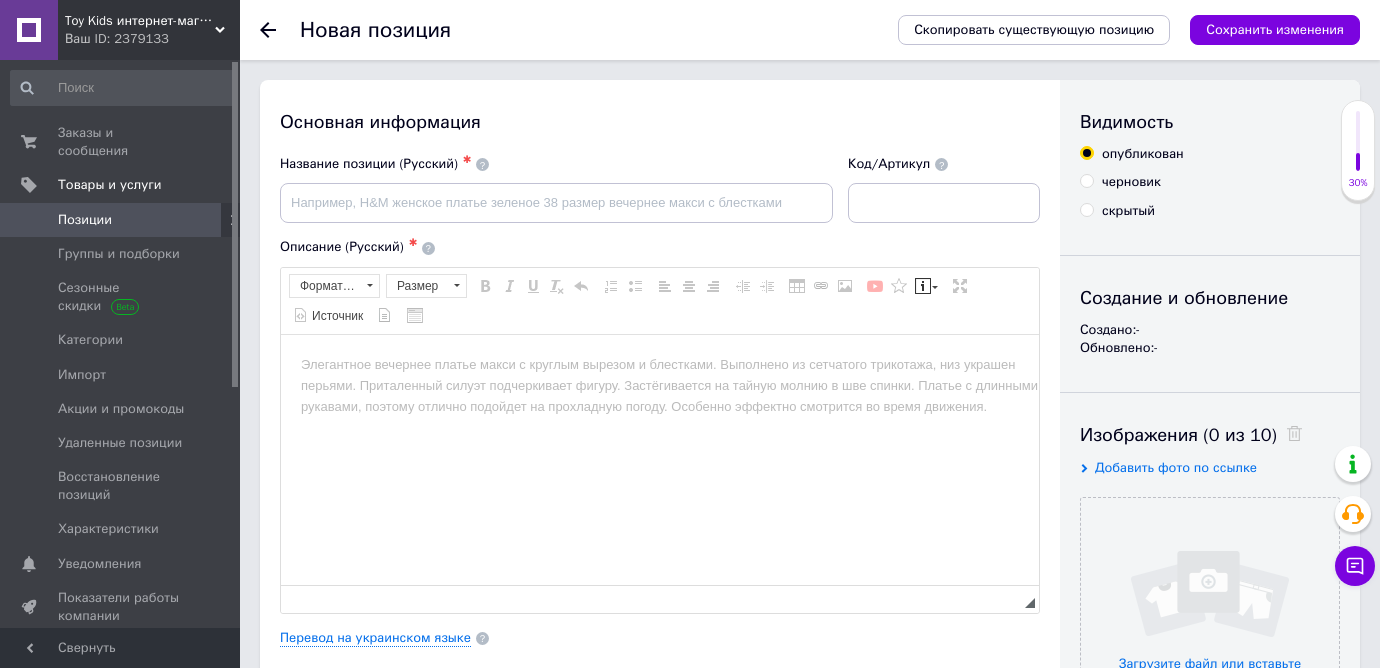scroll, scrollTop: 0, scrollLeft: 0, axis: both 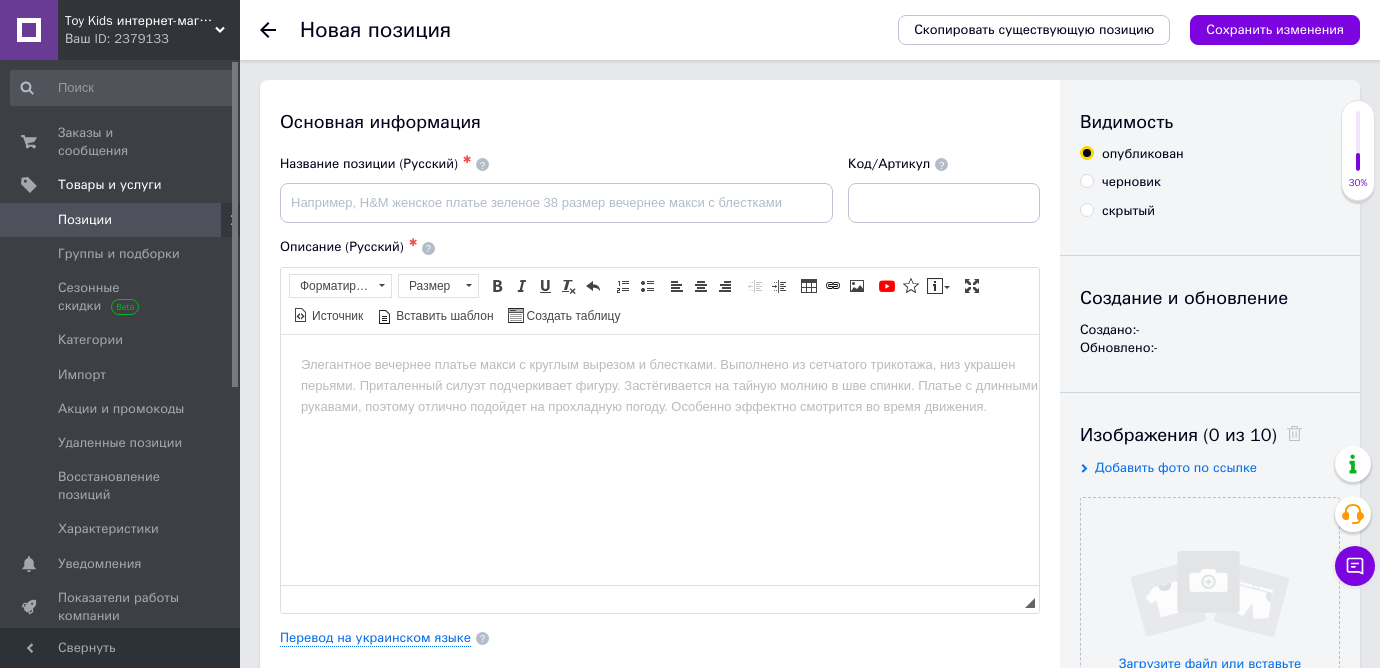 click at bounding box center [660, 364] 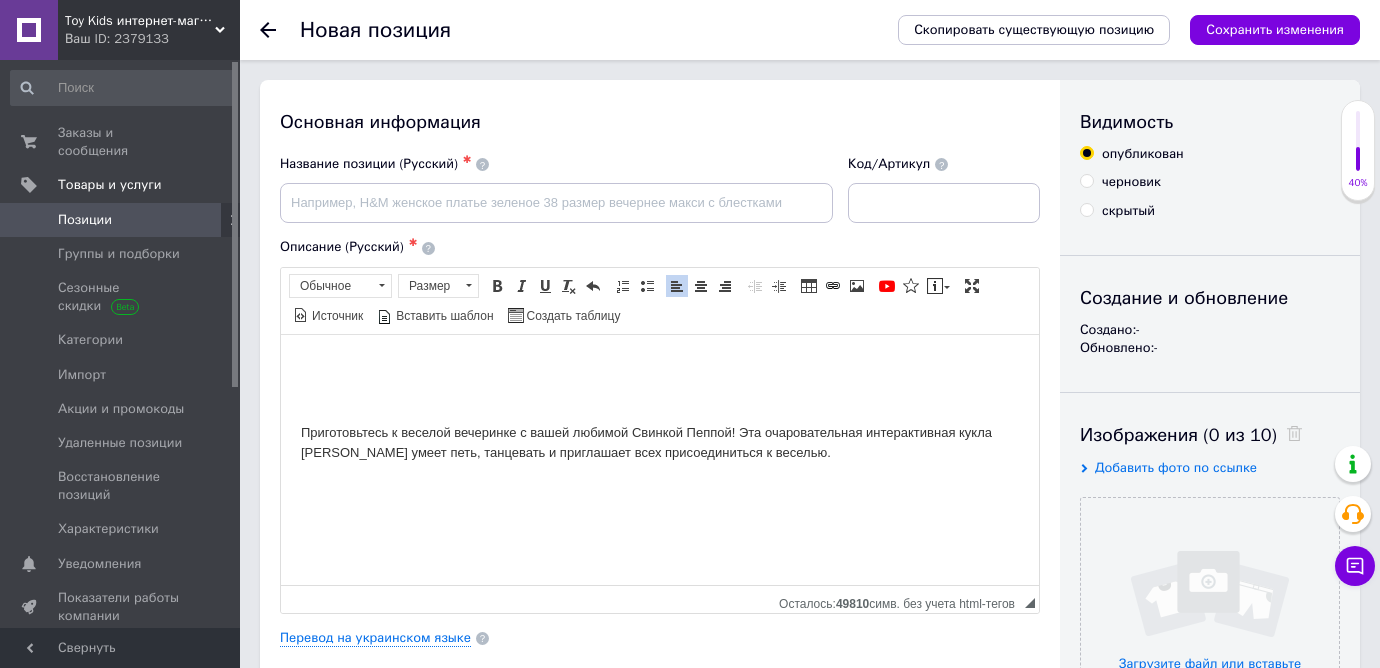 click on "Приготовьтесь к веселой вечеринке с вашей любимой Свинкой Пеппой! Эта очаровательная интерактивная кукла [PERSON_NAME] умеет петь, танцевать и приглашает всех присоединиться к веселью." at bounding box center [660, 443] 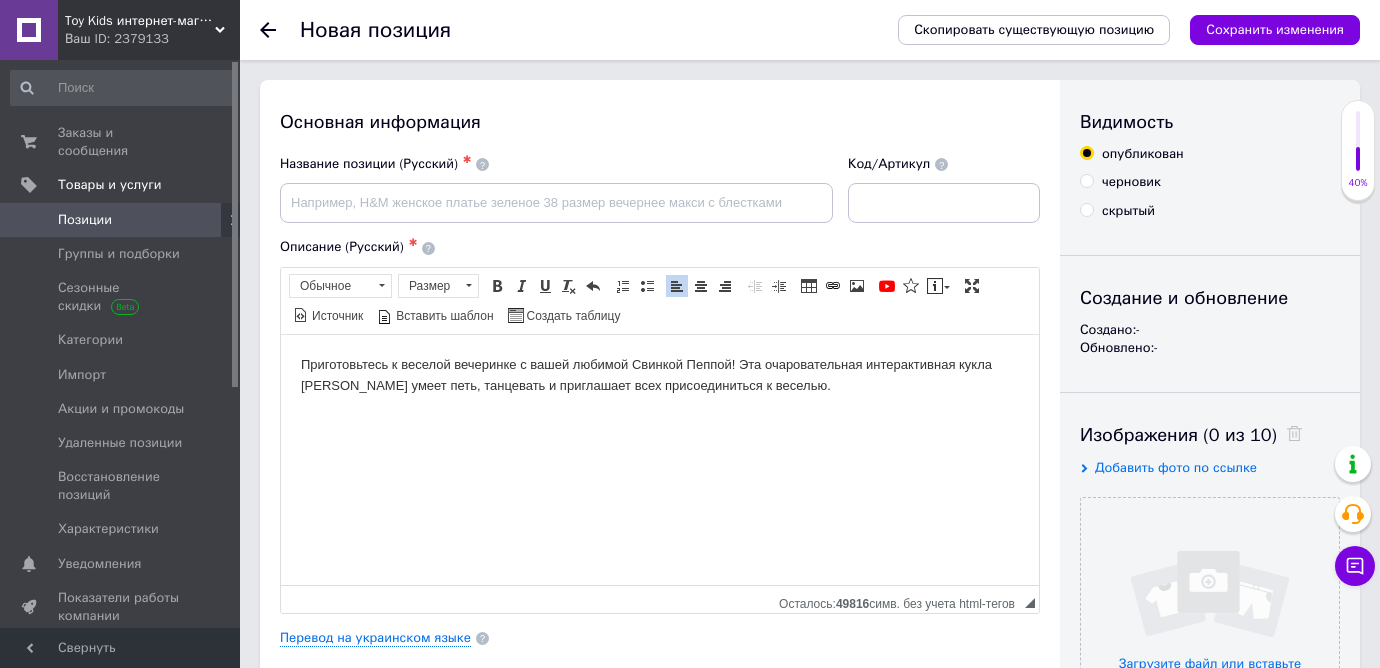 type 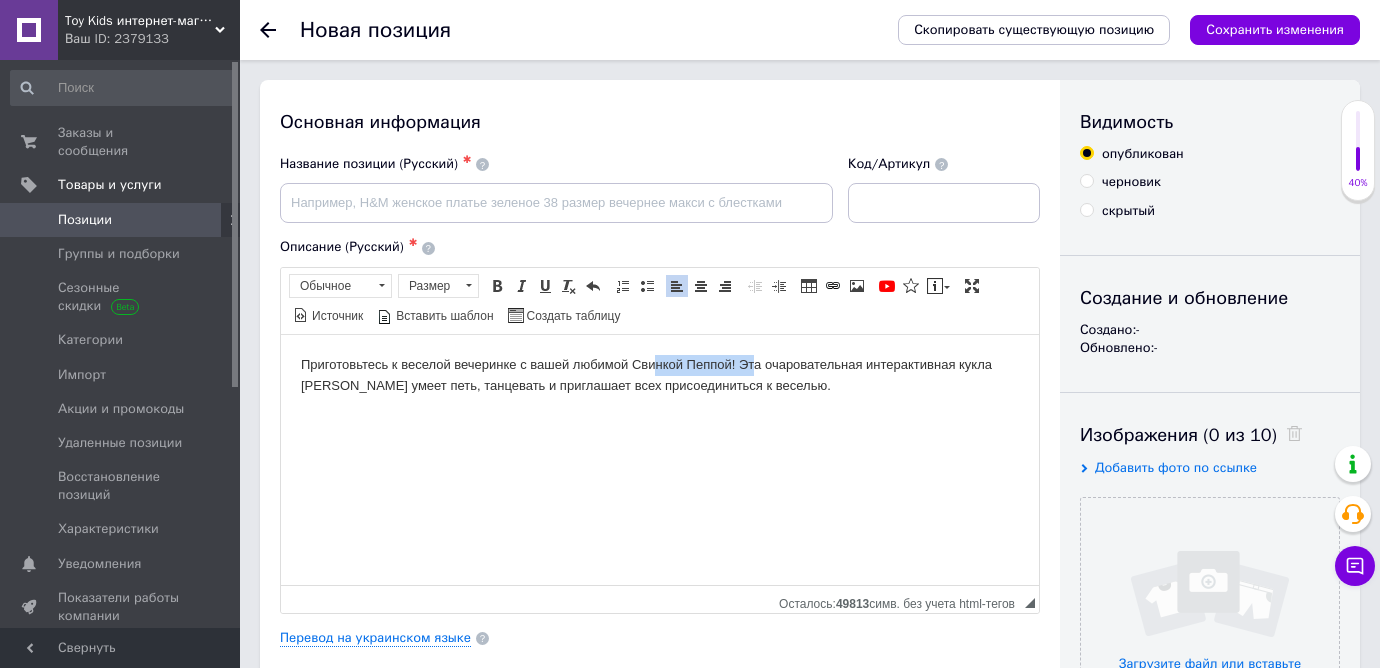 drag, startPoint x: 667, startPoint y: 366, endPoint x: 722, endPoint y: 346, distance: 58.5235 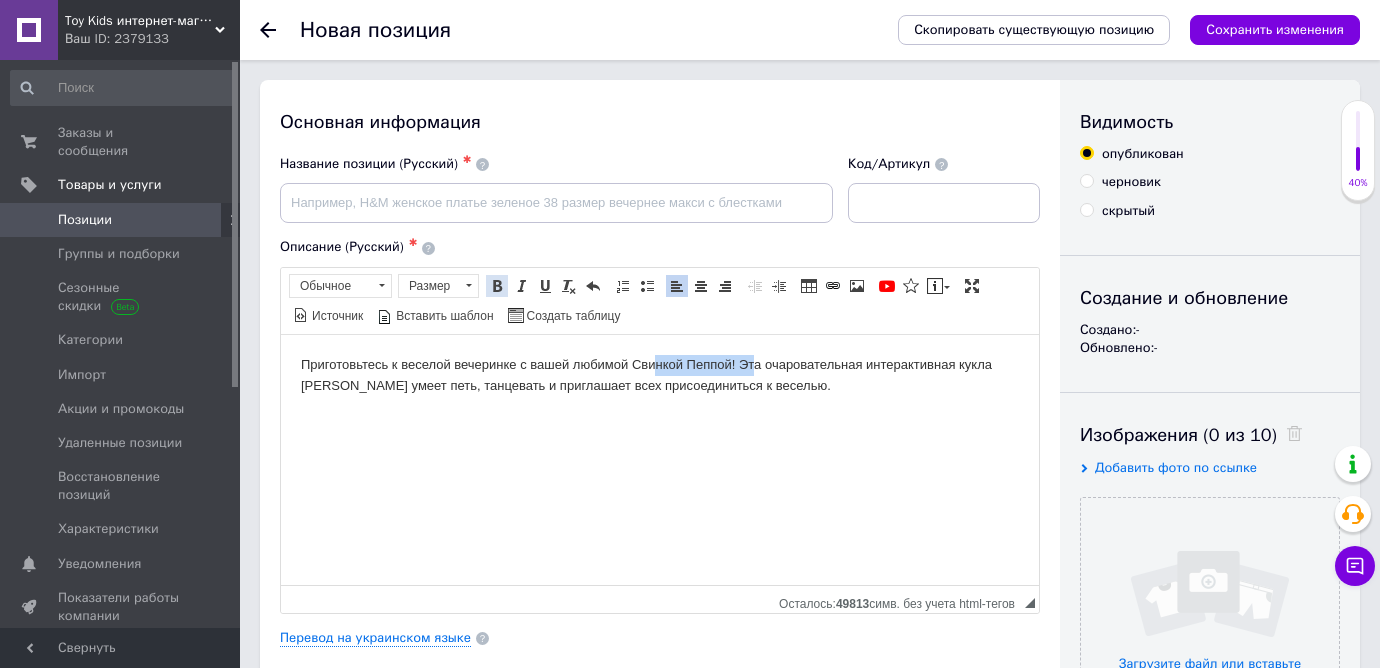 click at bounding box center [497, 286] 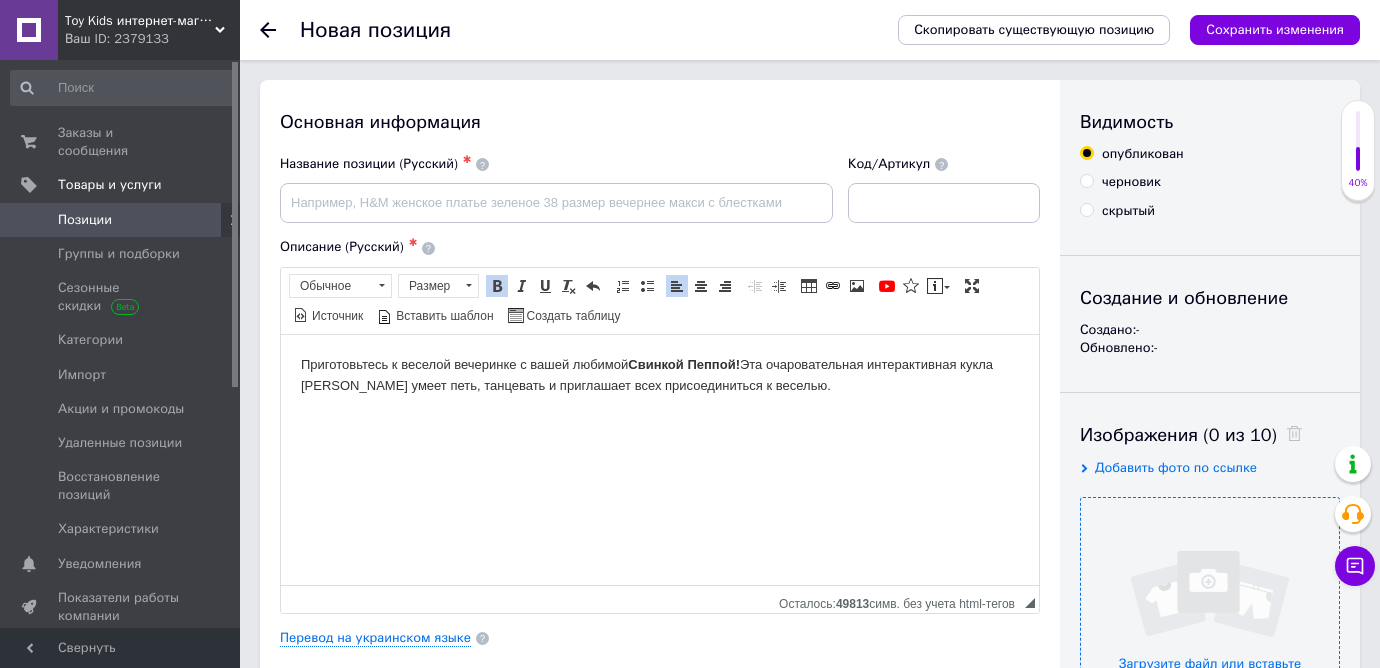 click at bounding box center (1210, 627) 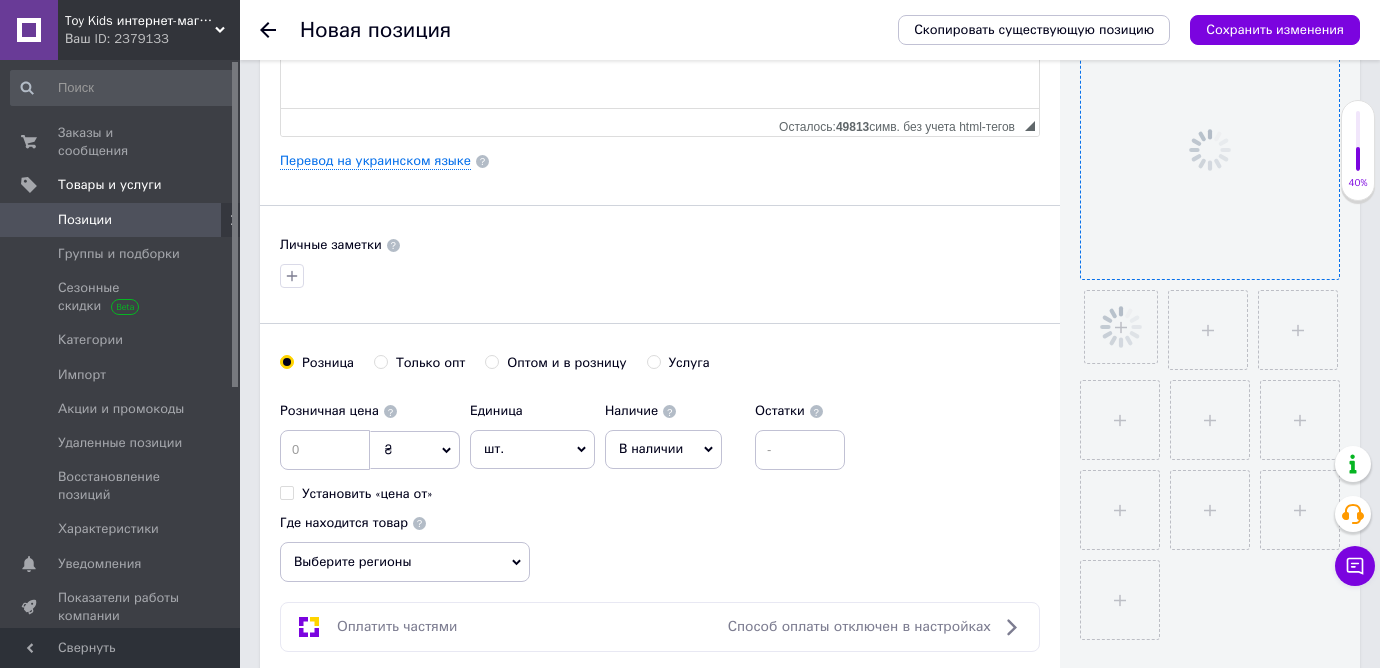 scroll, scrollTop: 512, scrollLeft: 0, axis: vertical 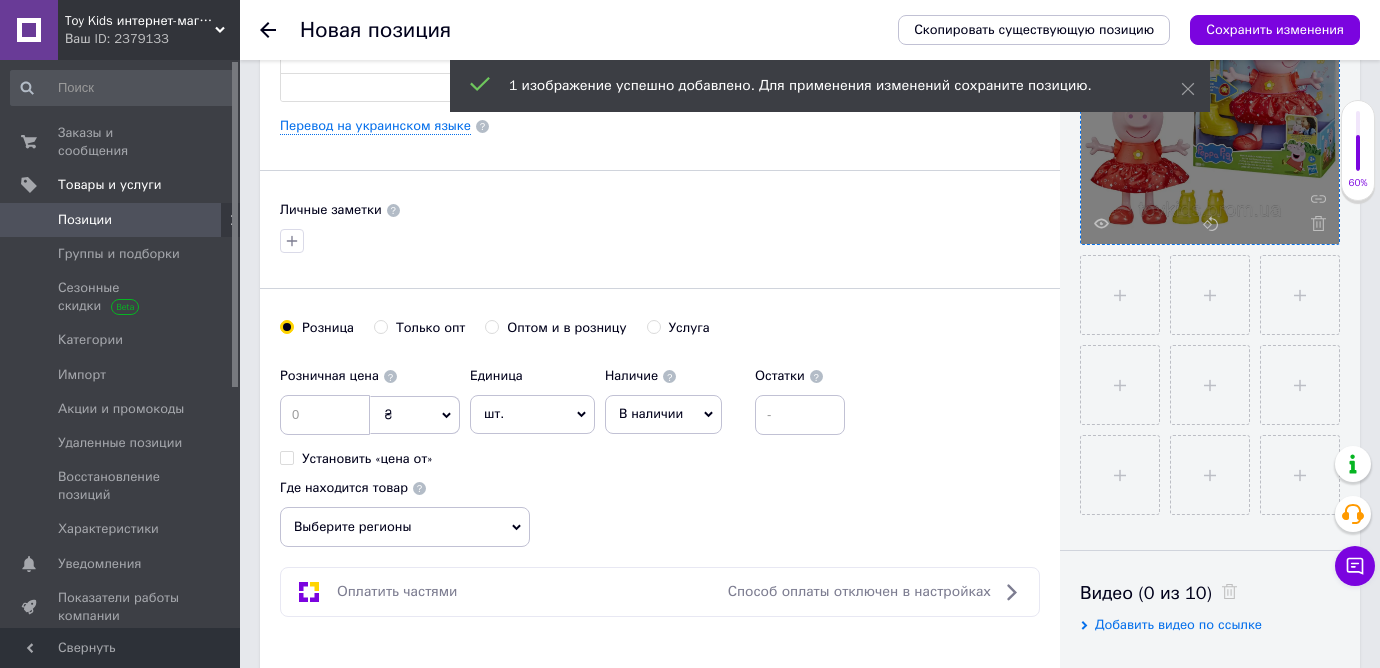 click on "В наличии" at bounding box center (651, 413) 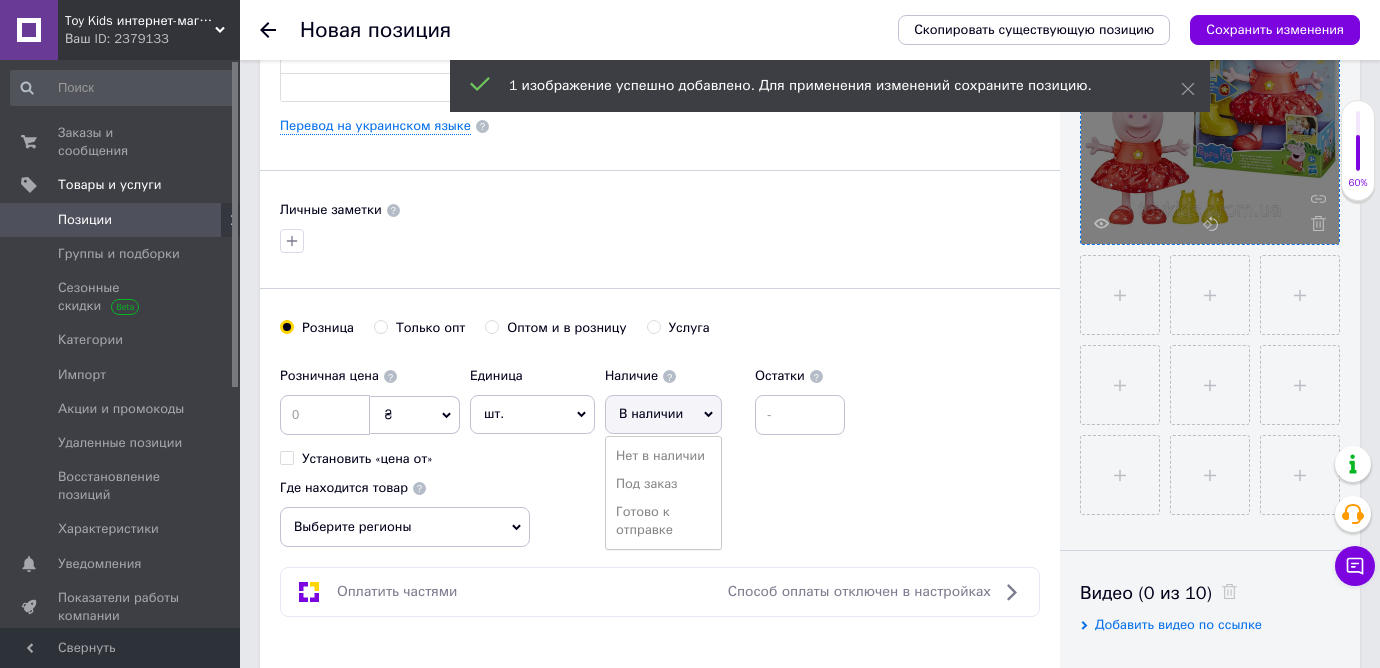 click on "Нет в наличии" at bounding box center (663, 456) 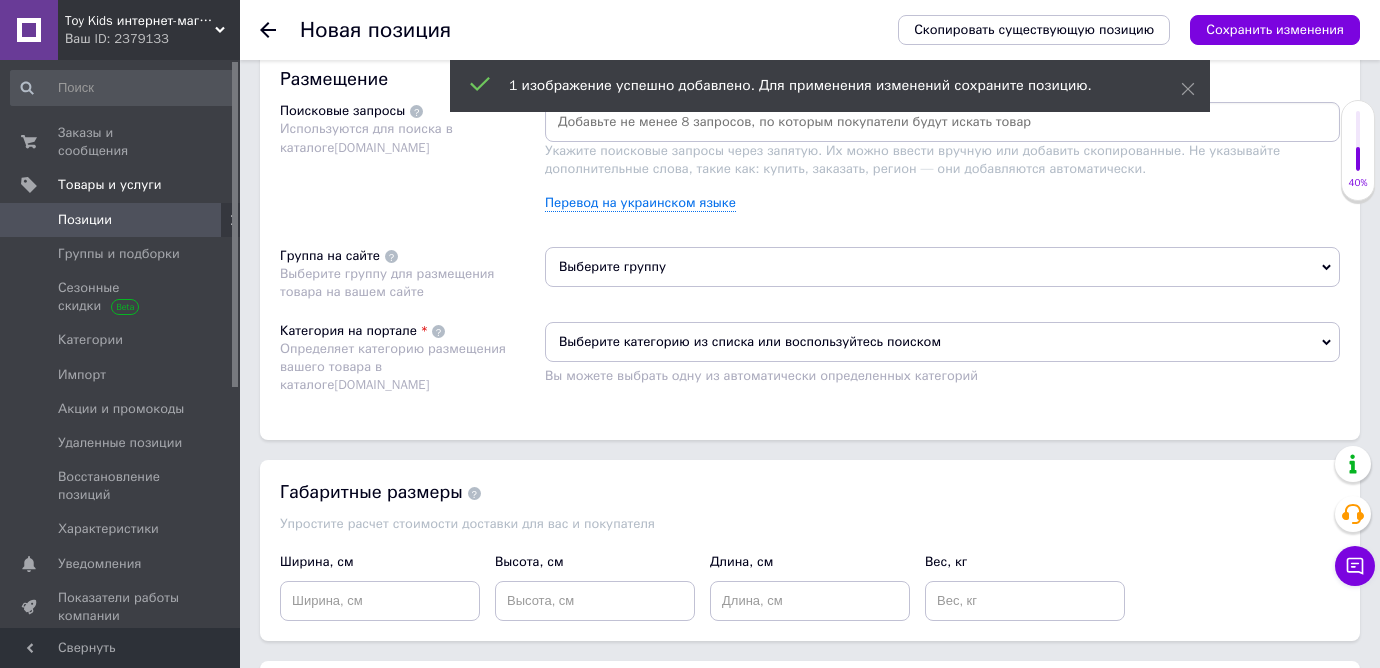 scroll, scrollTop: 1213, scrollLeft: 0, axis: vertical 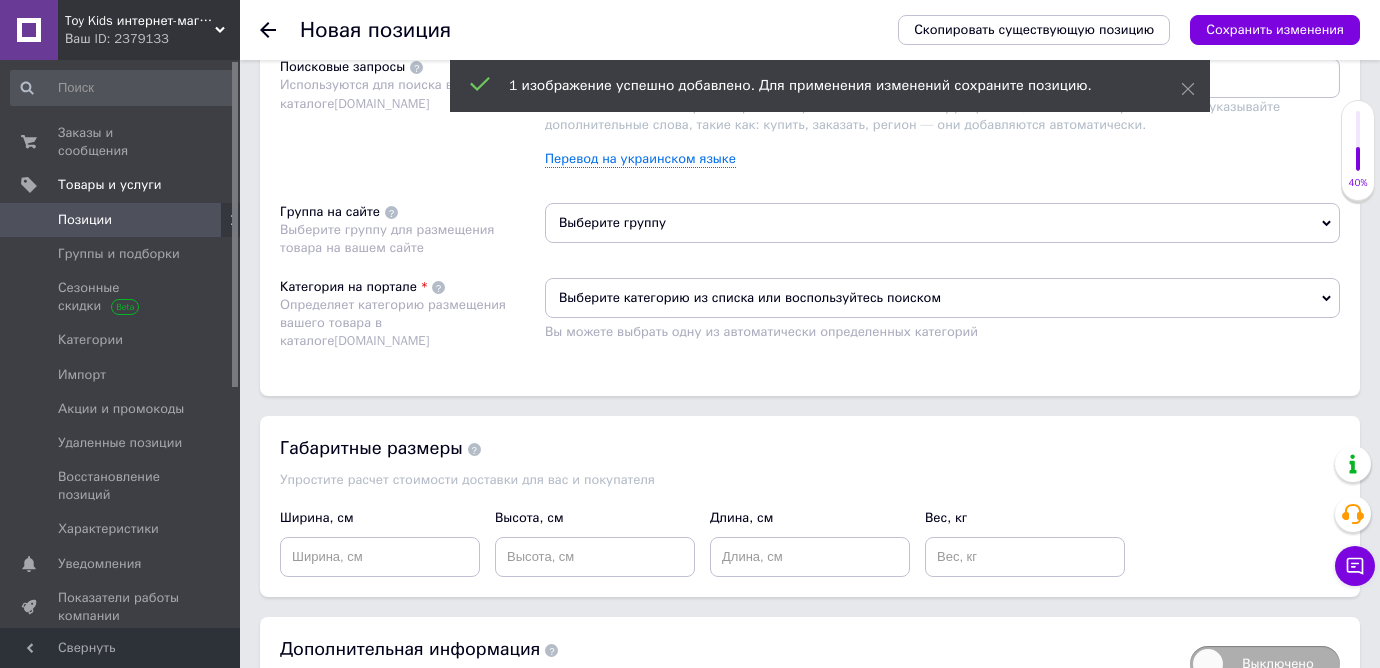 click on "Выберите группу" at bounding box center [942, 223] 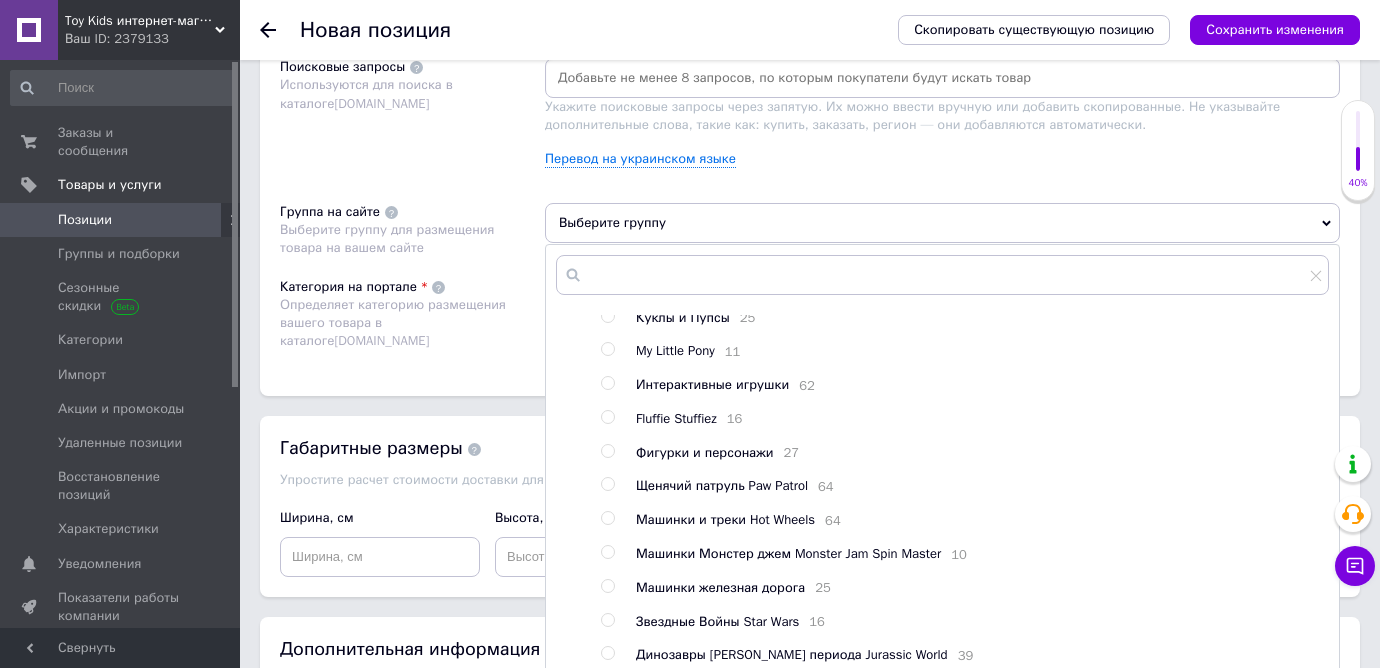 scroll, scrollTop: 341, scrollLeft: 0, axis: vertical 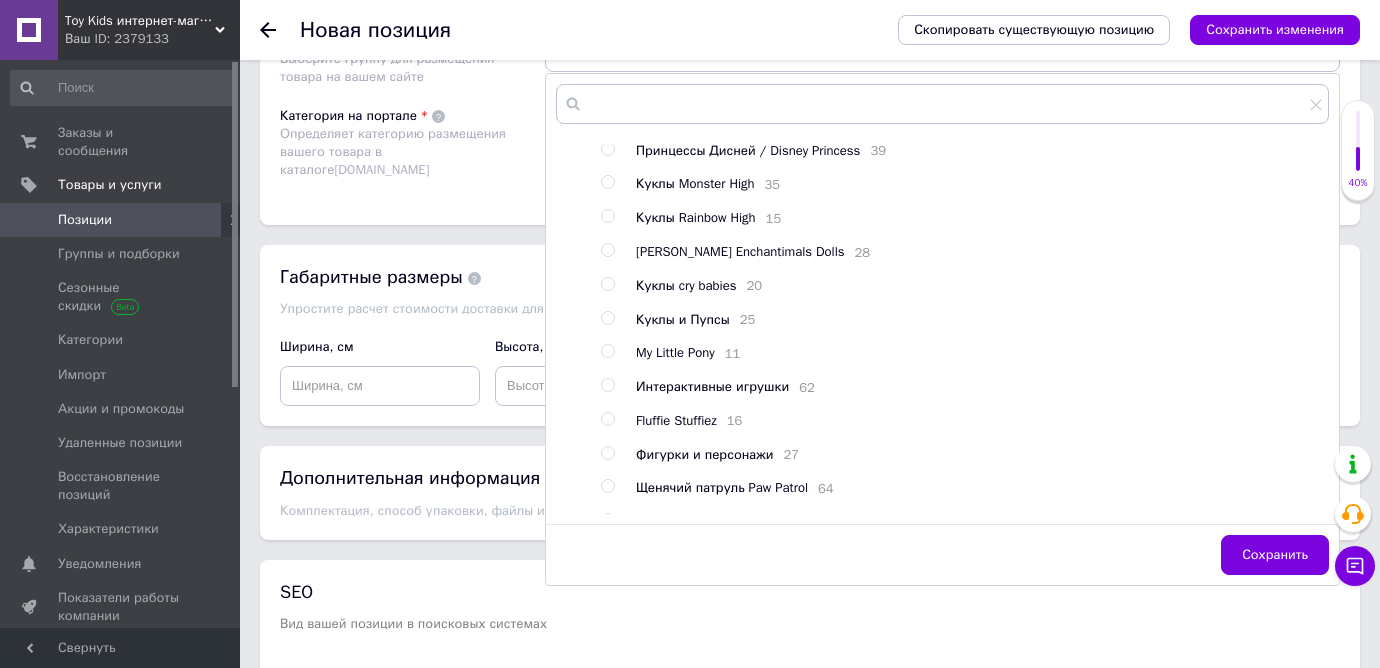 click on "Интерактивные игрушки" at bounding box center [712, 386] 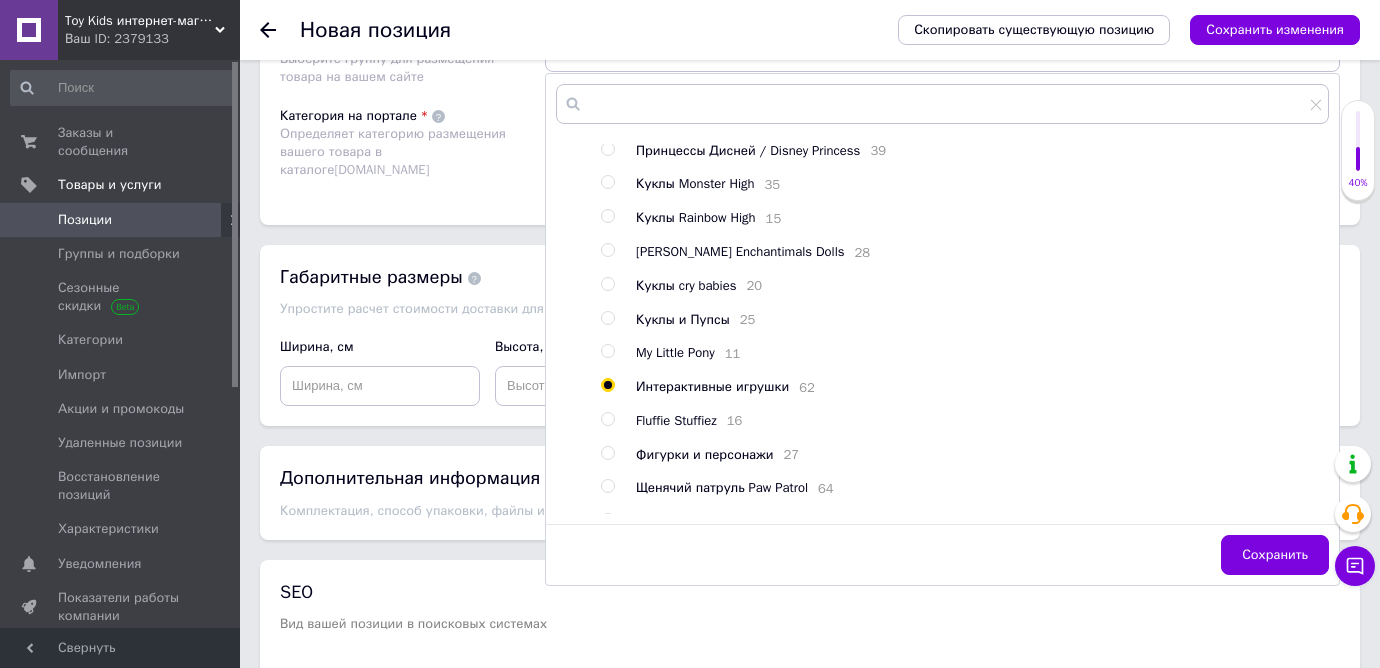 radio on "true" 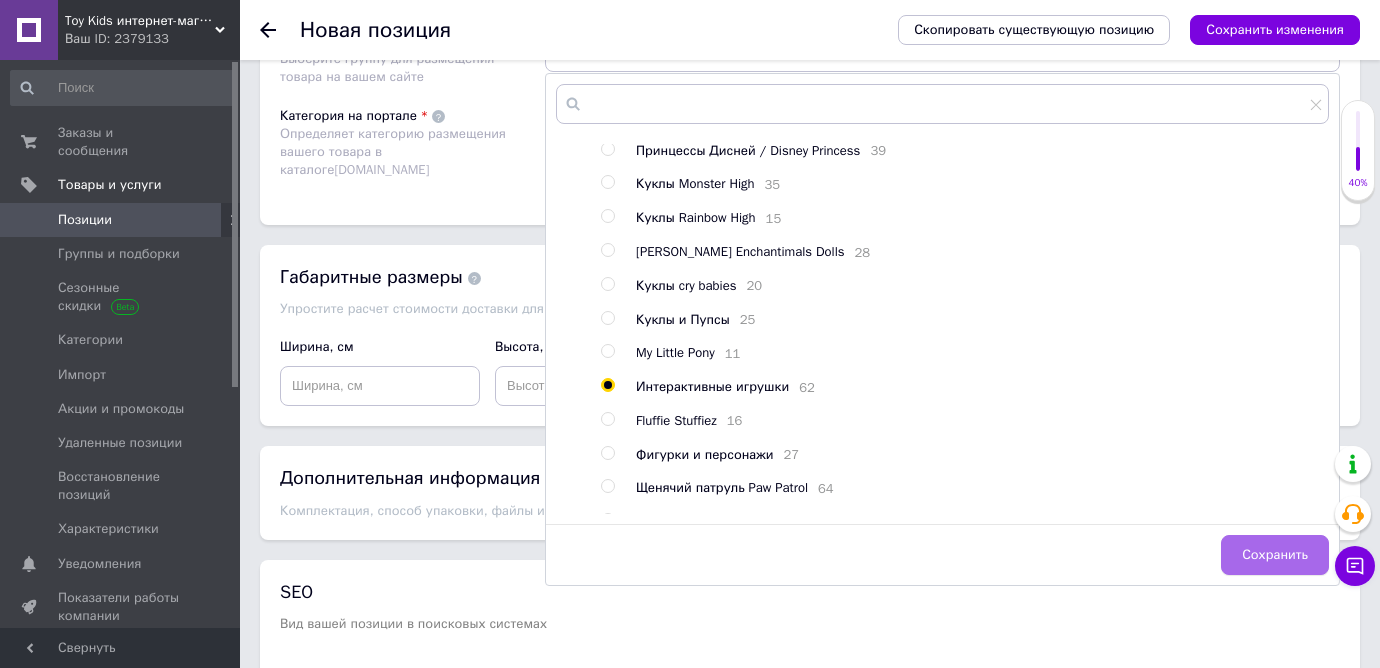 click on "Сохранить" at bounding box center (1275, 555) 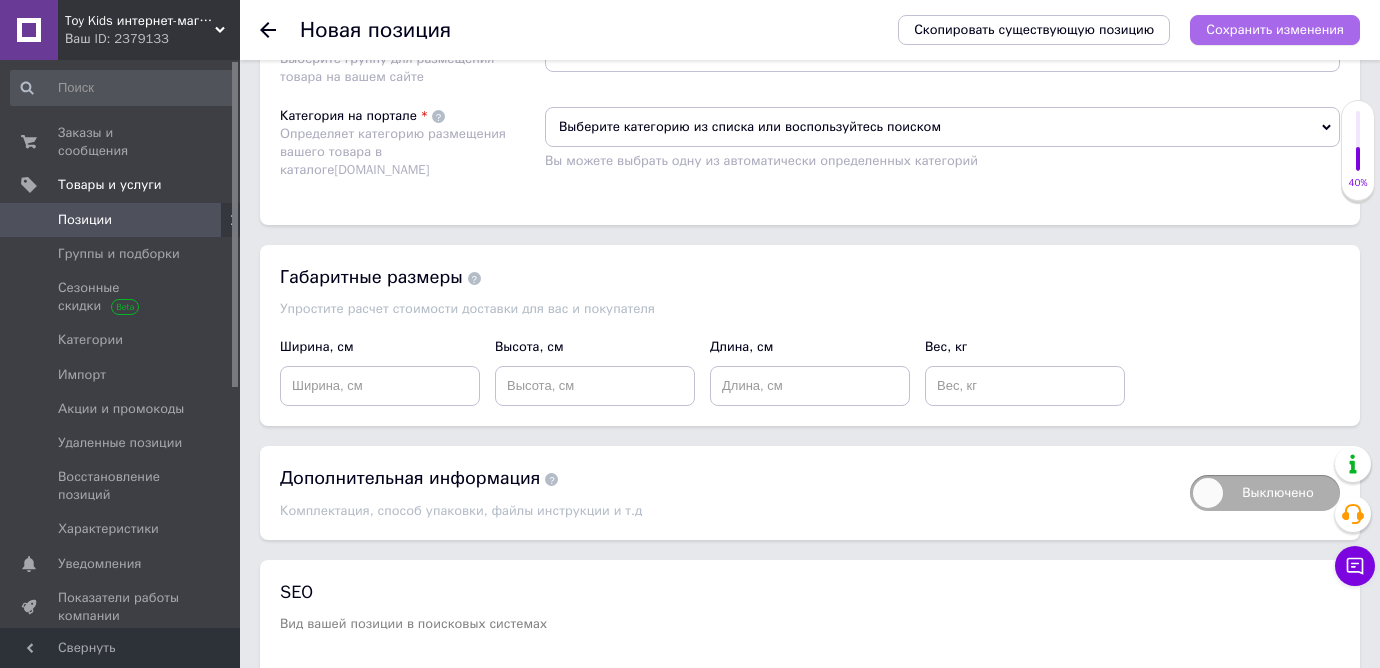 drag, startPoint x: 1248, startPoint y: 27, endPoint x: 1148, endPoint y: 118, distance: 135.20724 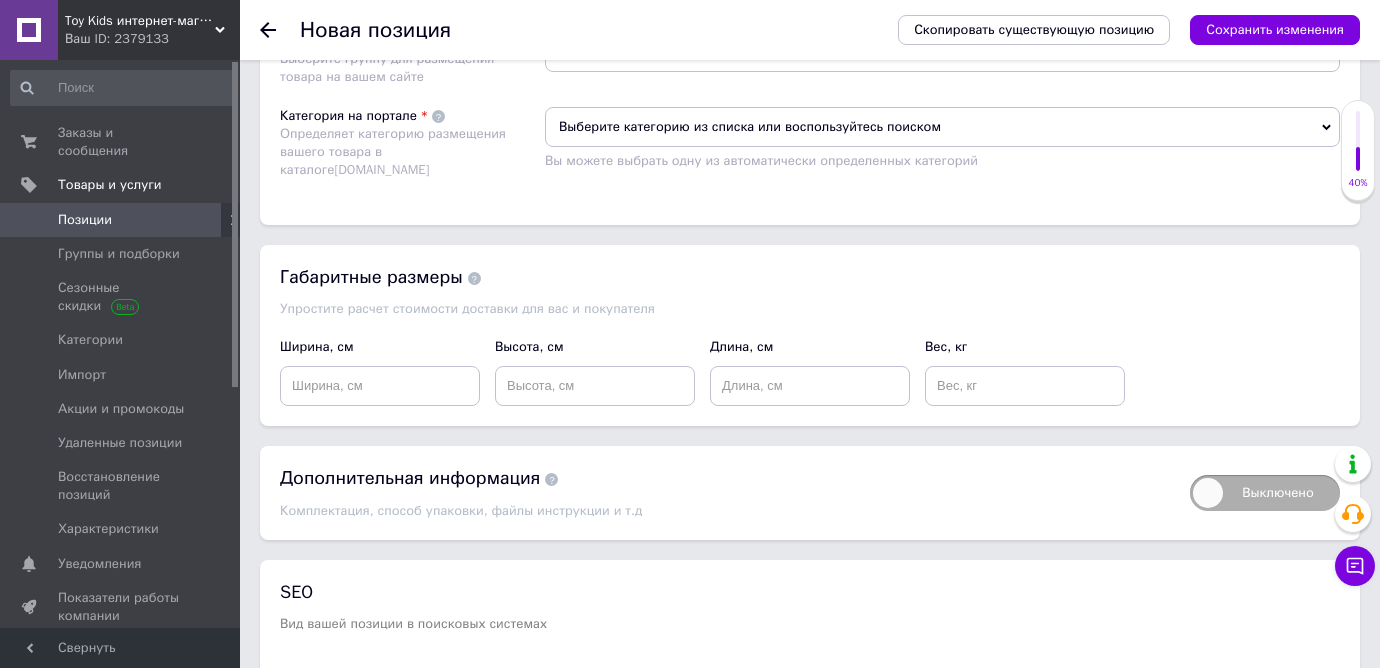click on "Сохранить изменения" at bounding box center [1275, 29] 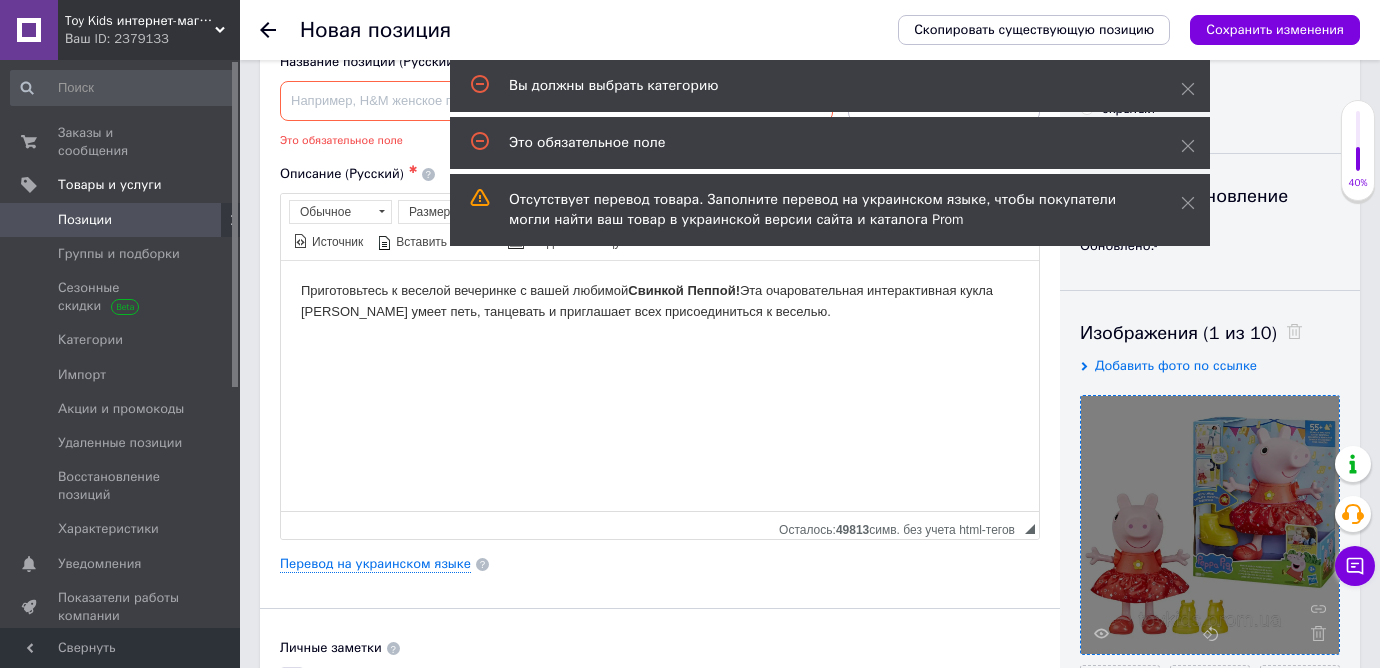 scroll, scrollTop: 0, scrollLeft: 0, axis: both 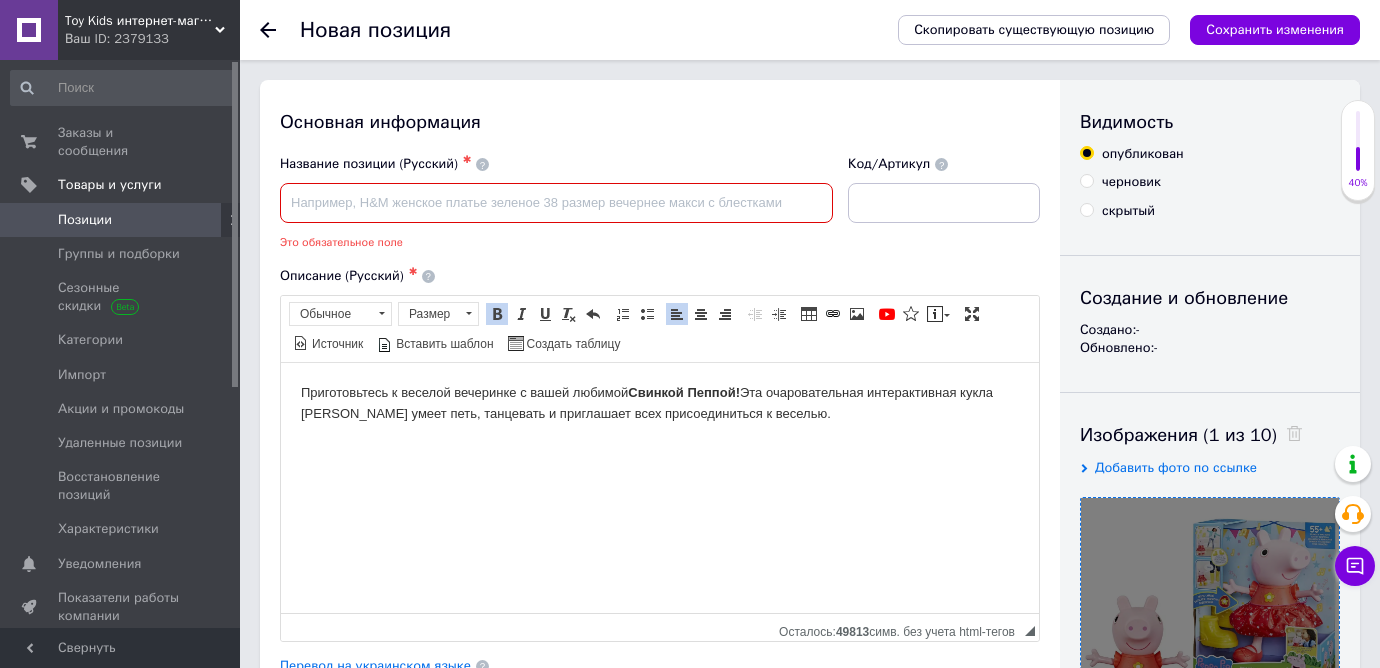 click at bounding box center [556, 203] 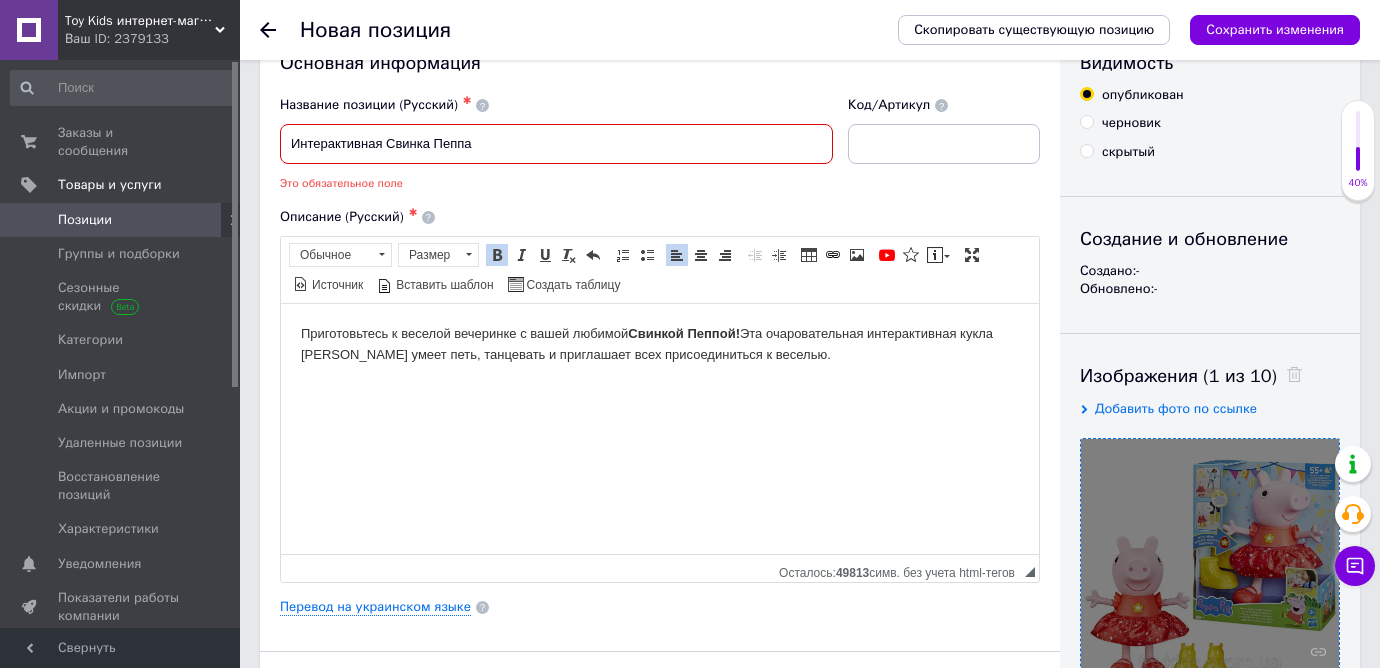 scroll, scrollTop: 67, scrollLeft: 0, axis: vertical 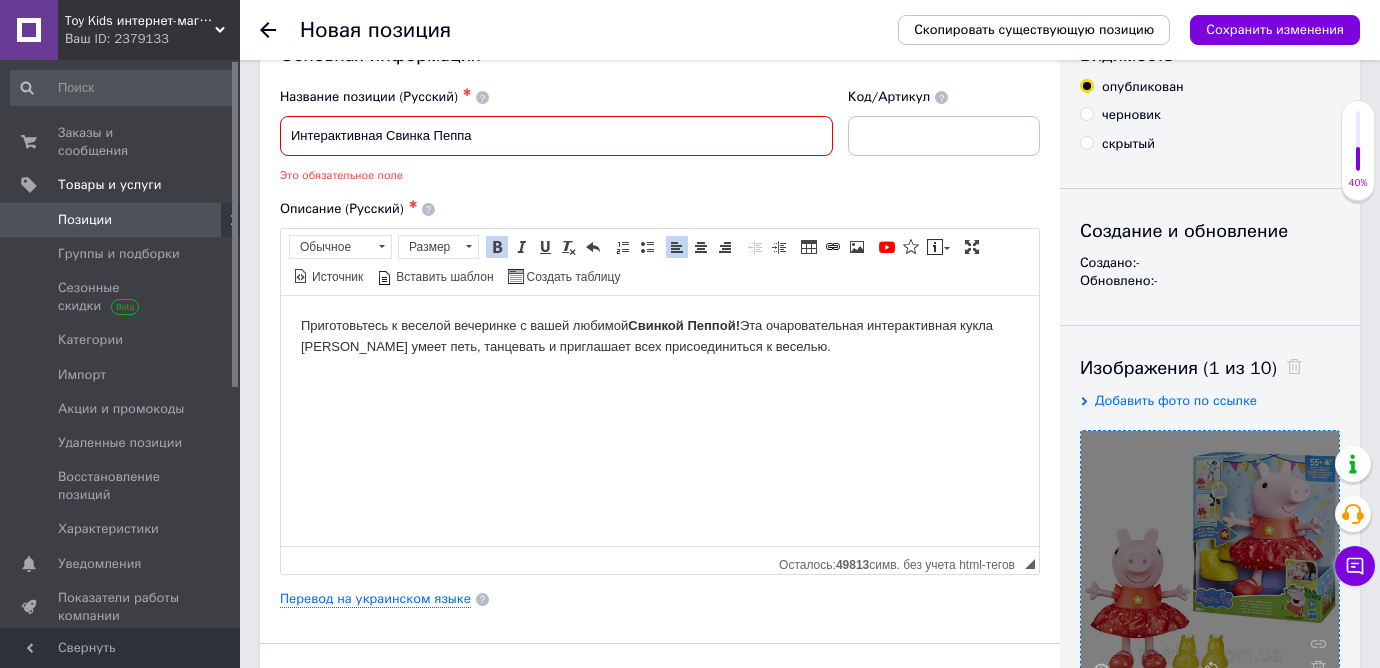 paste on "поет и танцует [PERSON_NAME] Peppa s Muddy Puddles Party Singing and Dancing" 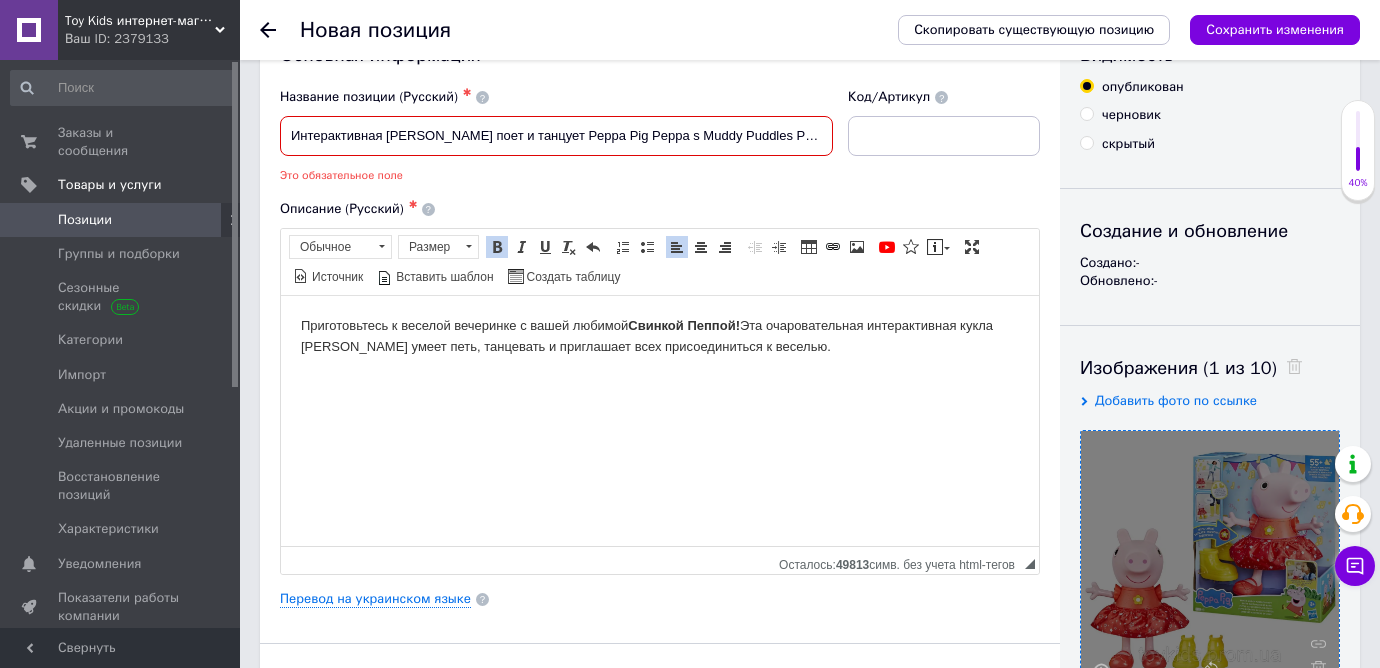 scroll, scrollTop: 0, scrollLeft: 76, axis: horizontal 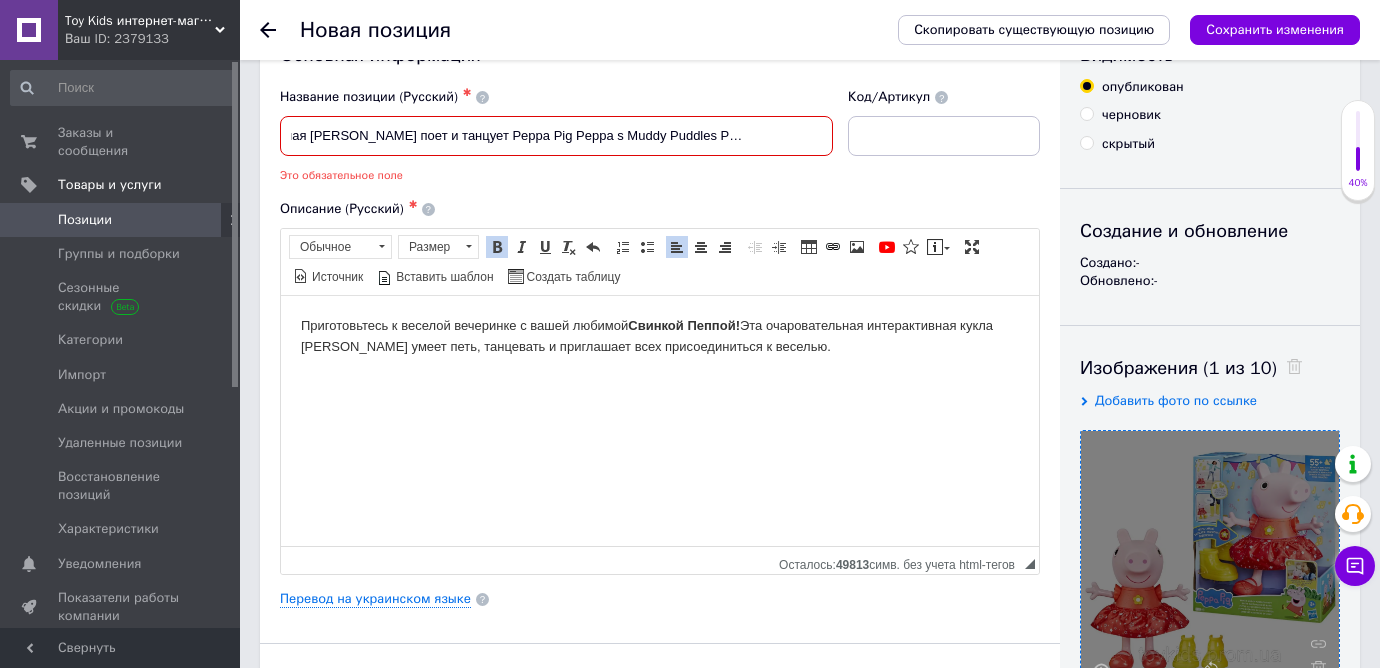 drag, startPoint x: 820, startPoint y: 136, endPoint x: 865, endPoint y: 136, distance: 45 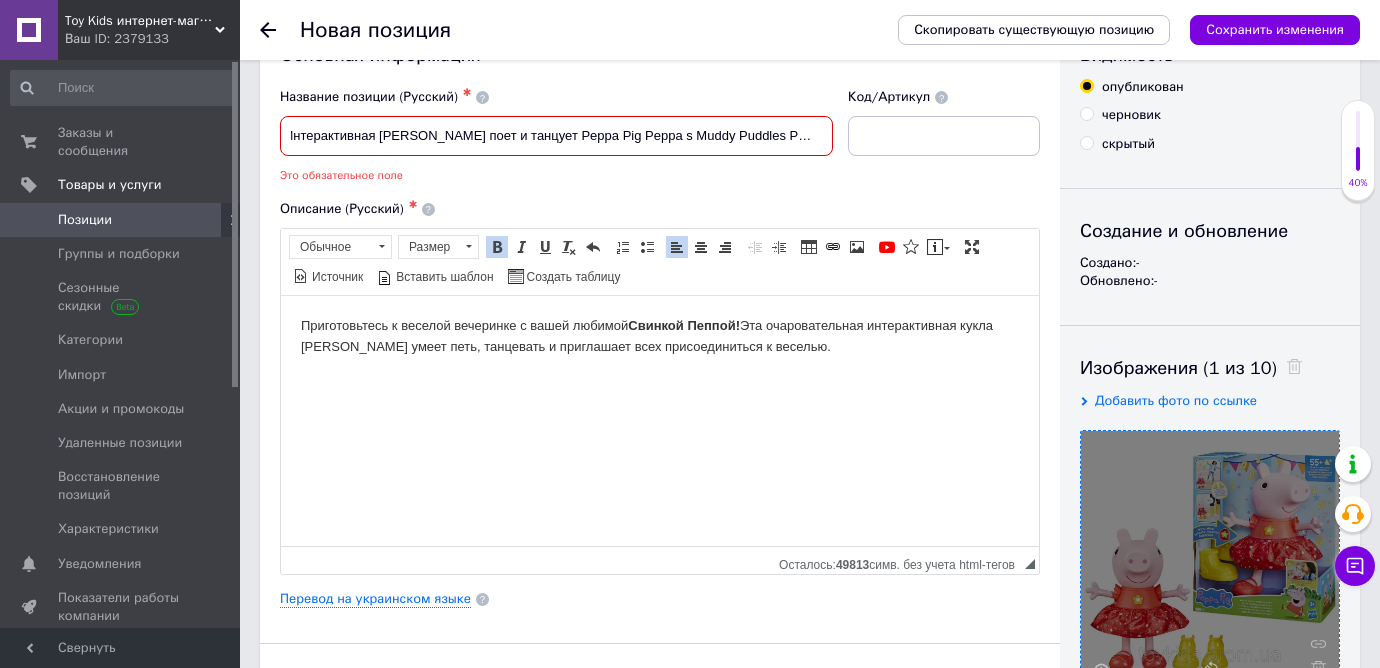 scroll, scrollTop: 0, scrollLeft: 0, axis: both 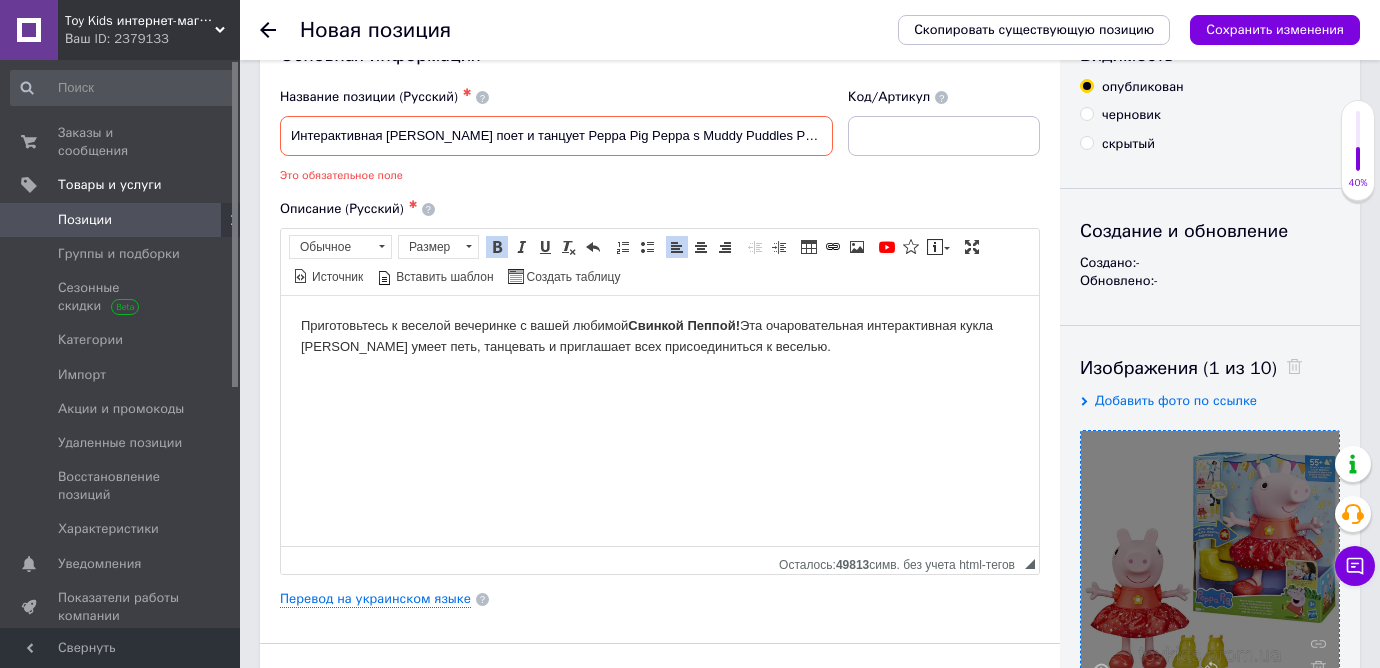 click on "Приготовьтесь к веселой вечеринке с вашей любимой  Свинкой Пеппой!  Эта очаровательная интерактивная кукла [PERSON_NAME] умеет петь, танцевать и приглашает всех присоединиться к веселью." at bounding box center (660, 336) 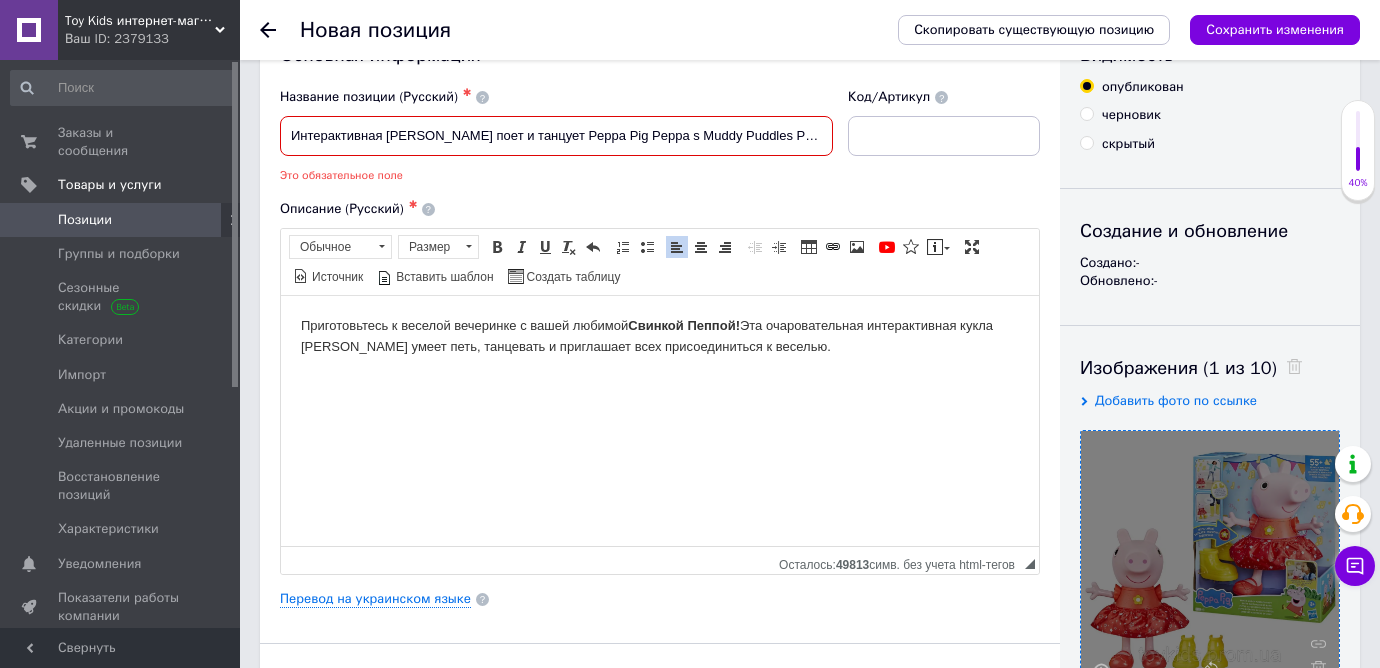 drag, startPoint x: 712, startPoint y: 140, endPoint x: 632, endPoint y: 138, distance: 80.024994 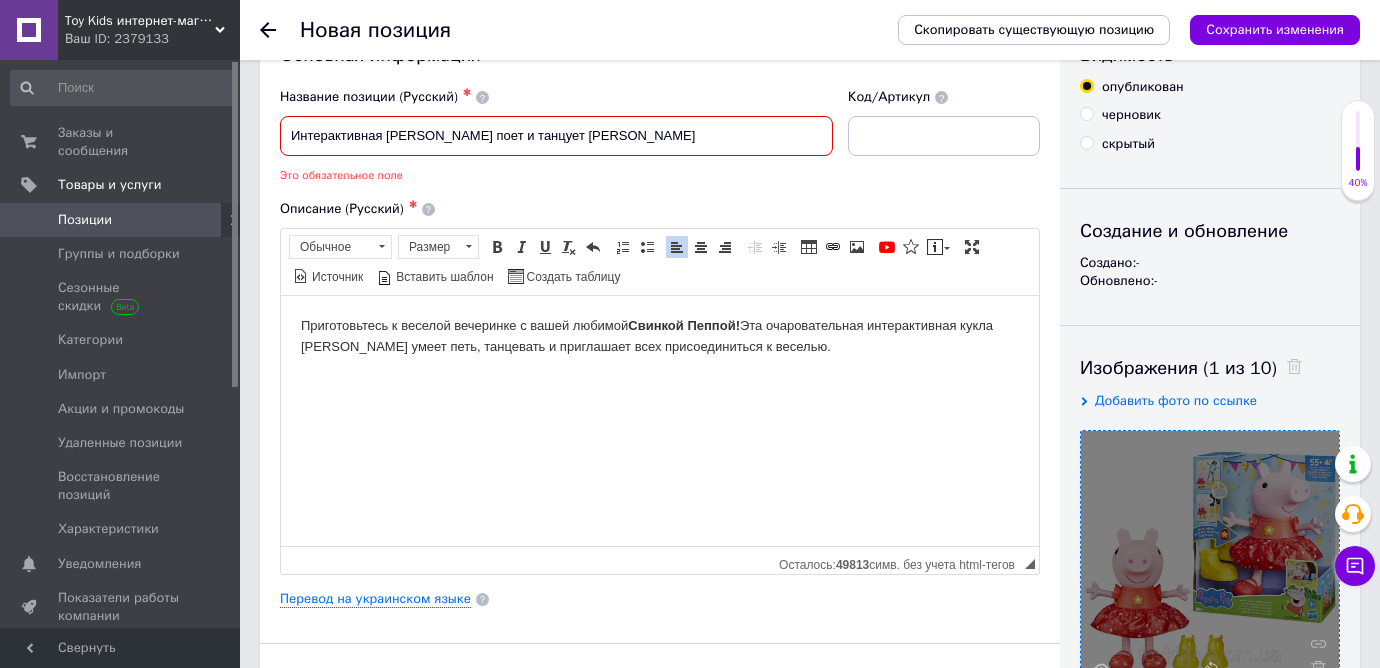 paste on "F8873" 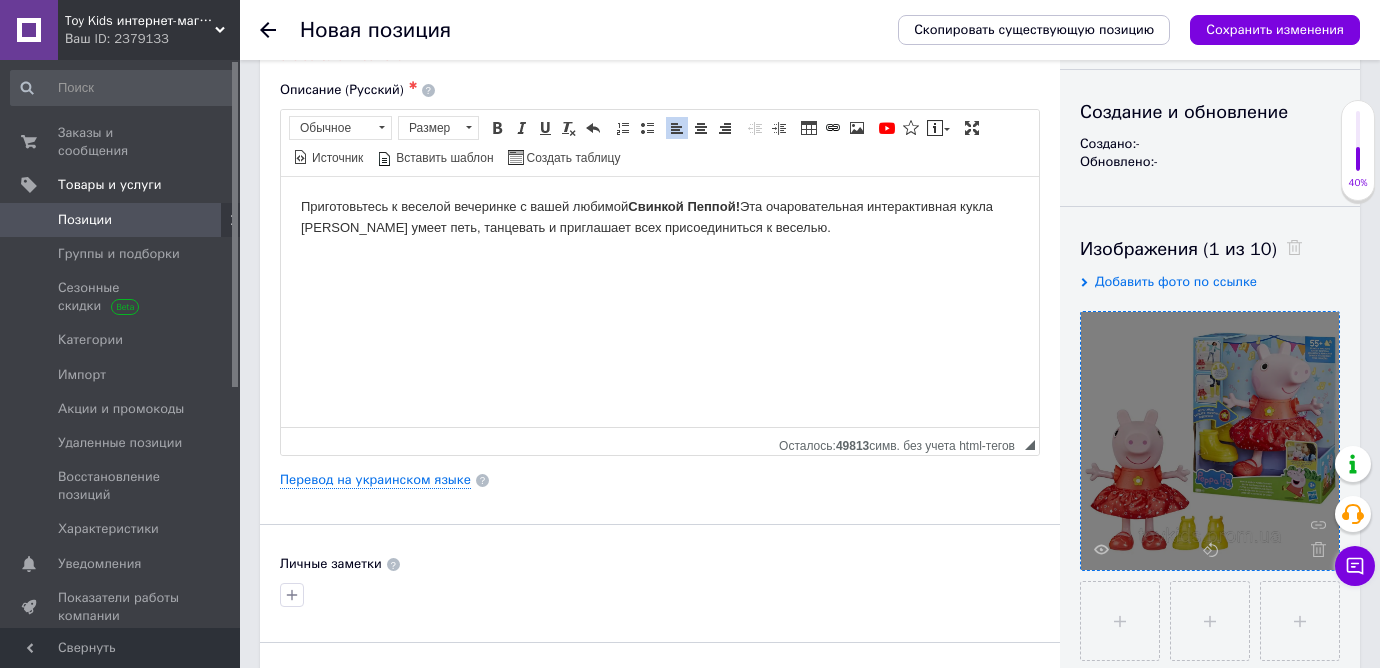 scroll, scrollTop: 142, scrollLeft: 0, axis: vertical 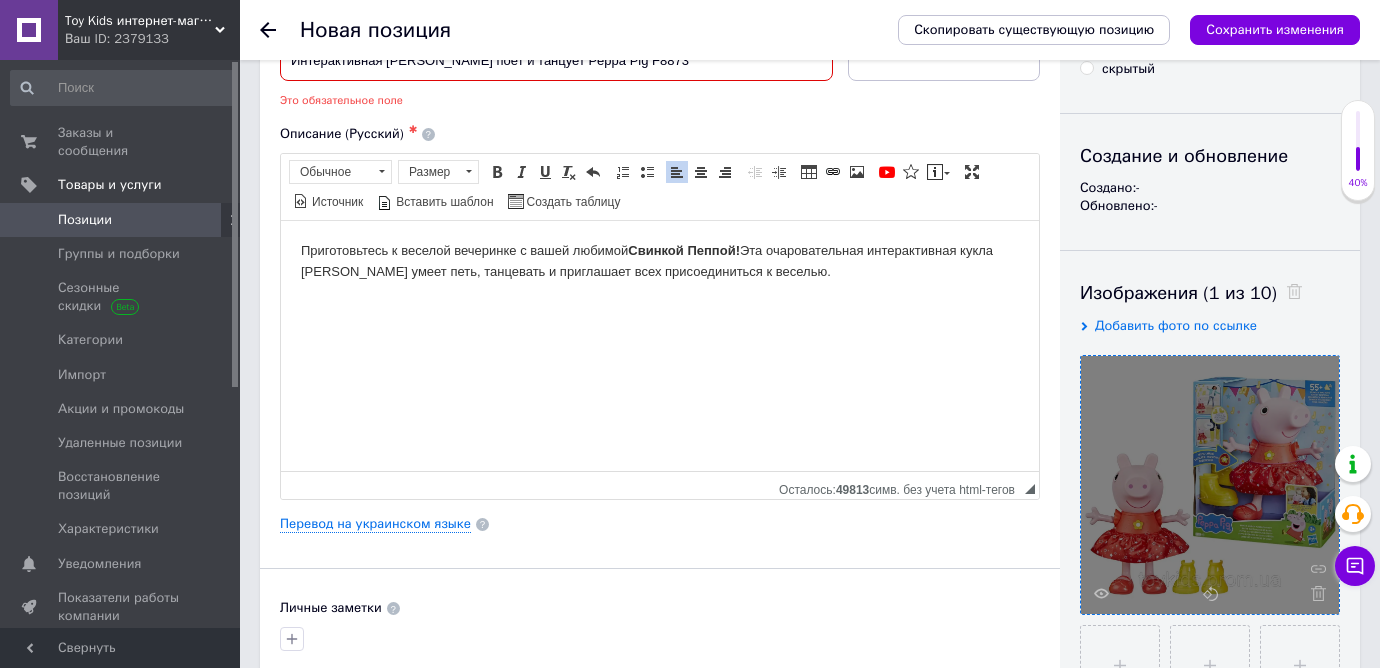 type on "Интерактивная [PERSON_NAME] поет и танцует Peppa Pig F8873" 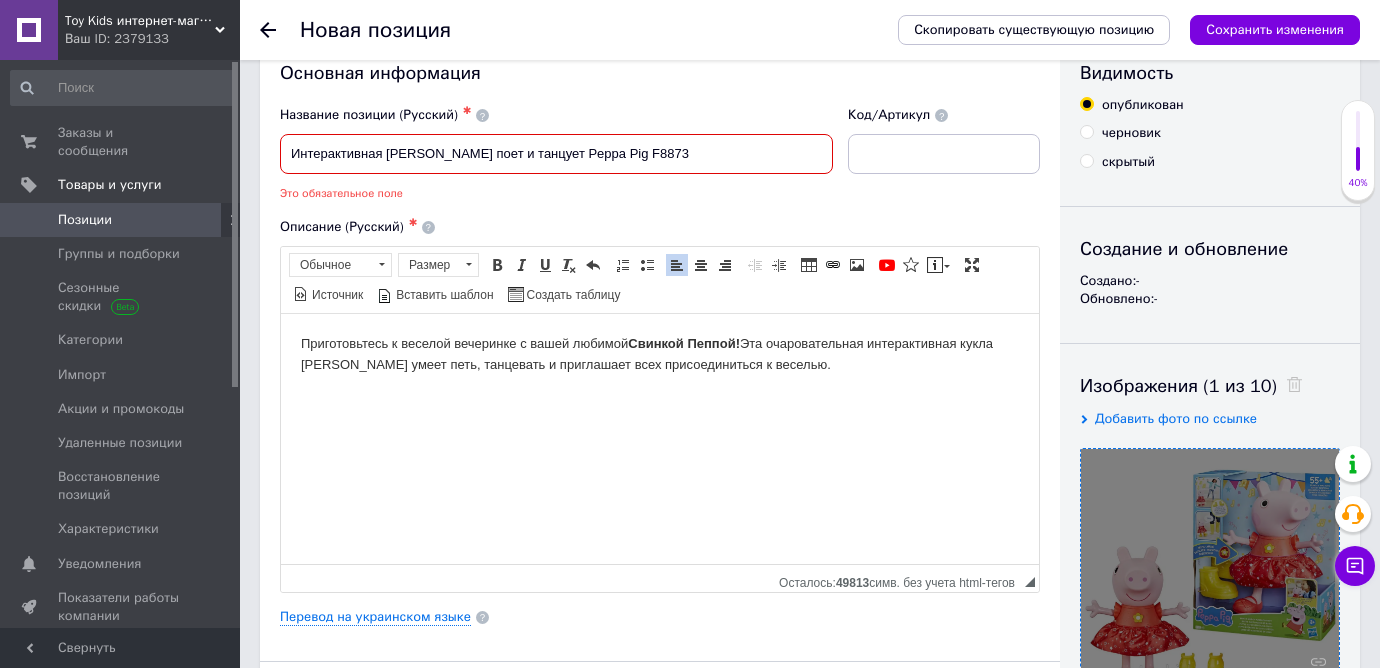 drag, startPoint x: 686, startPoint y: 162, endPoint x: 317, endPoint y: 151, distance: 369.1639 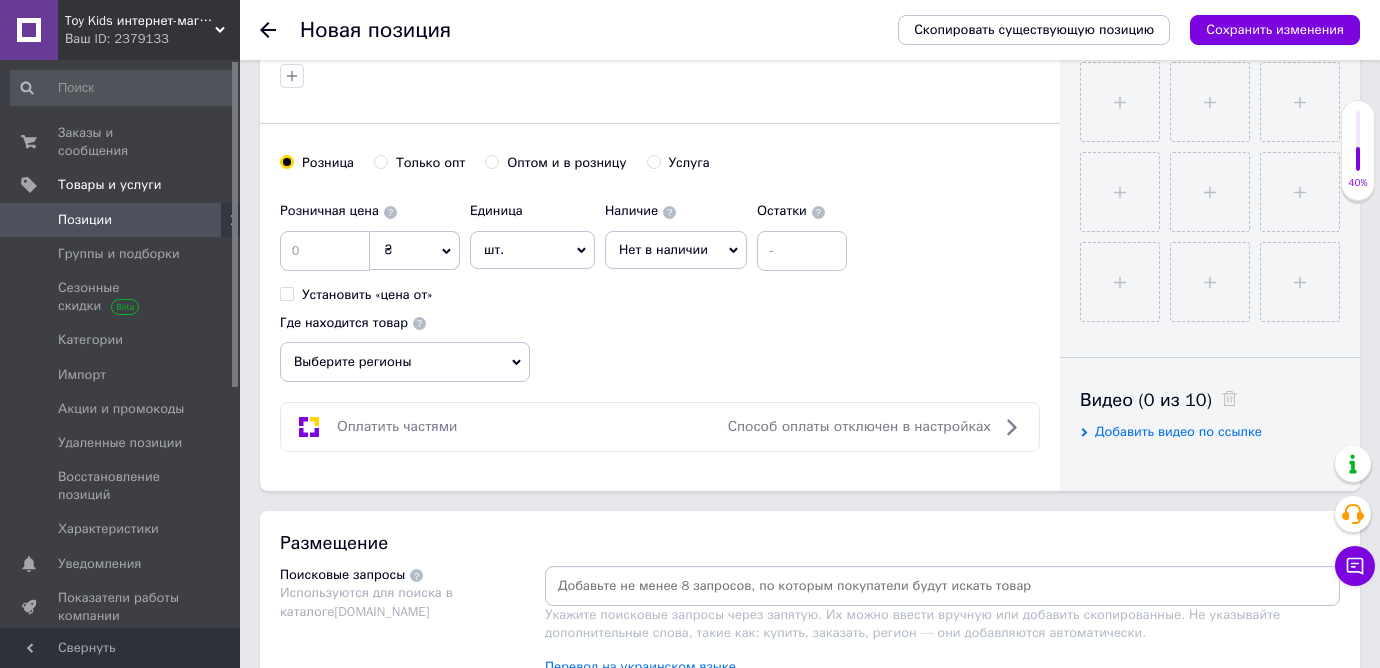 scroll, scrollTop: 794, scrollLeft: 0, axis: vertical 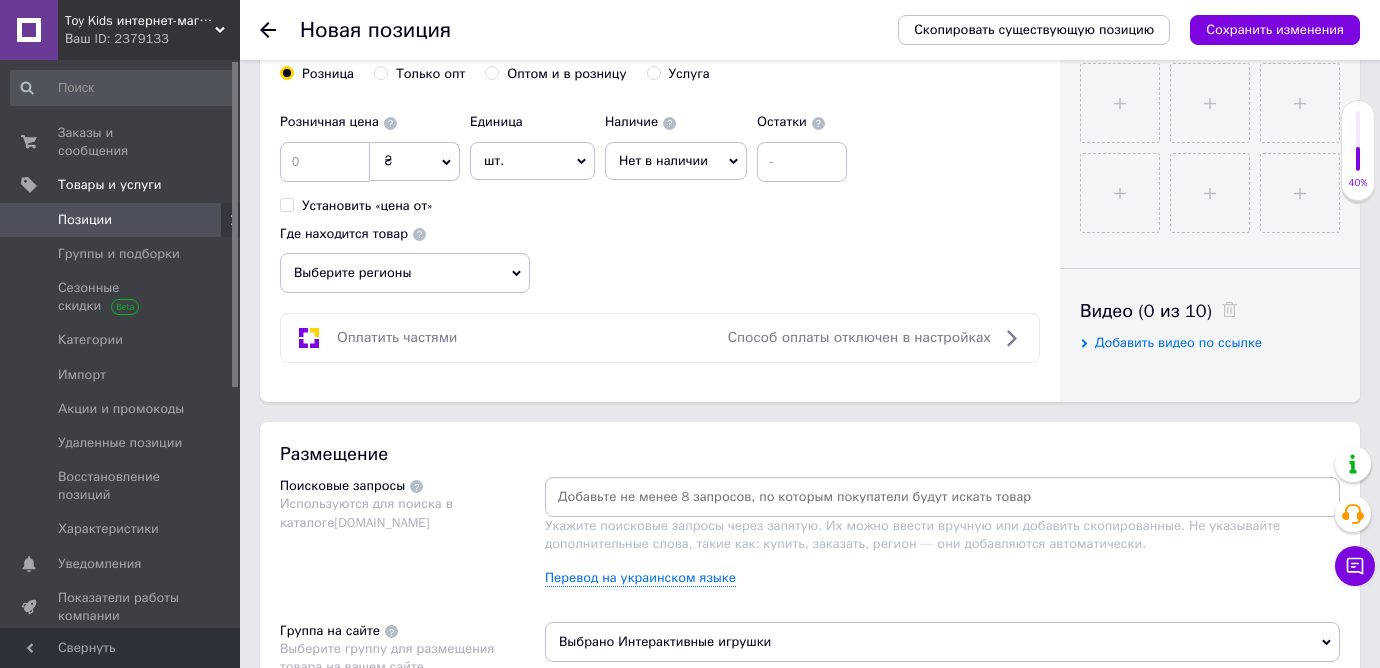 type 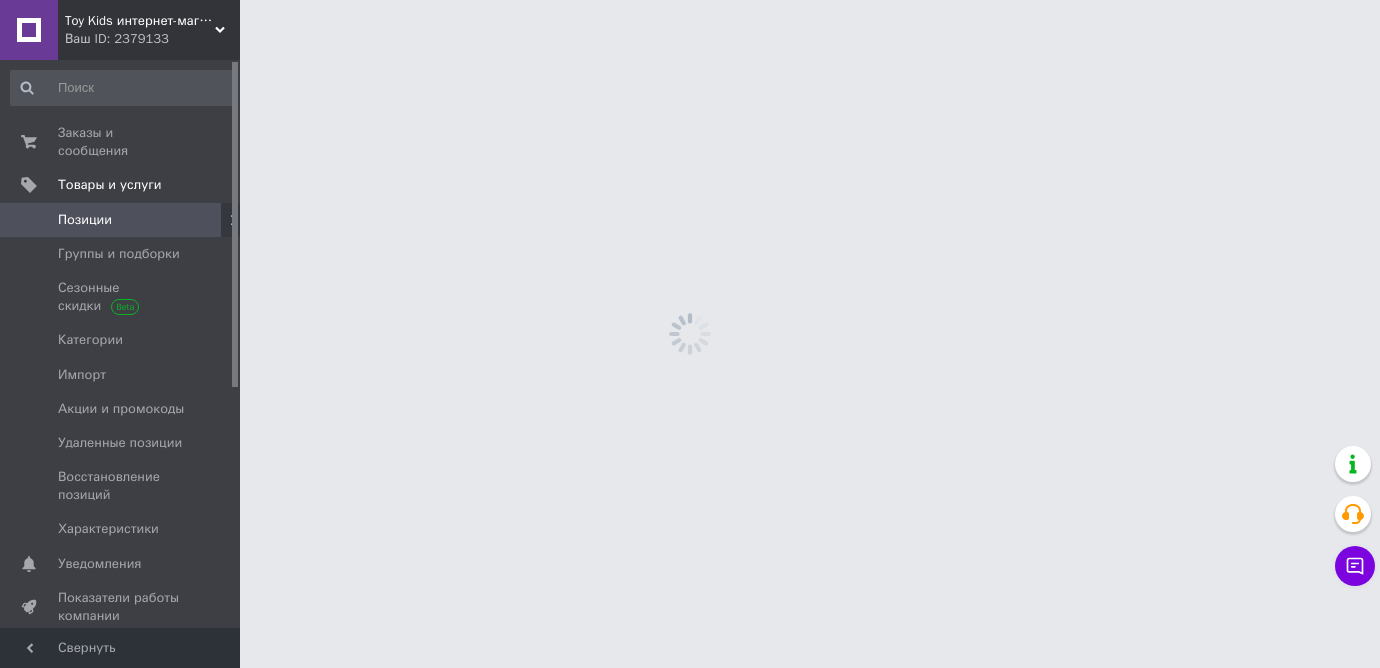 scroll, scrollTop: 0, scrollLeft: 0, axis: both 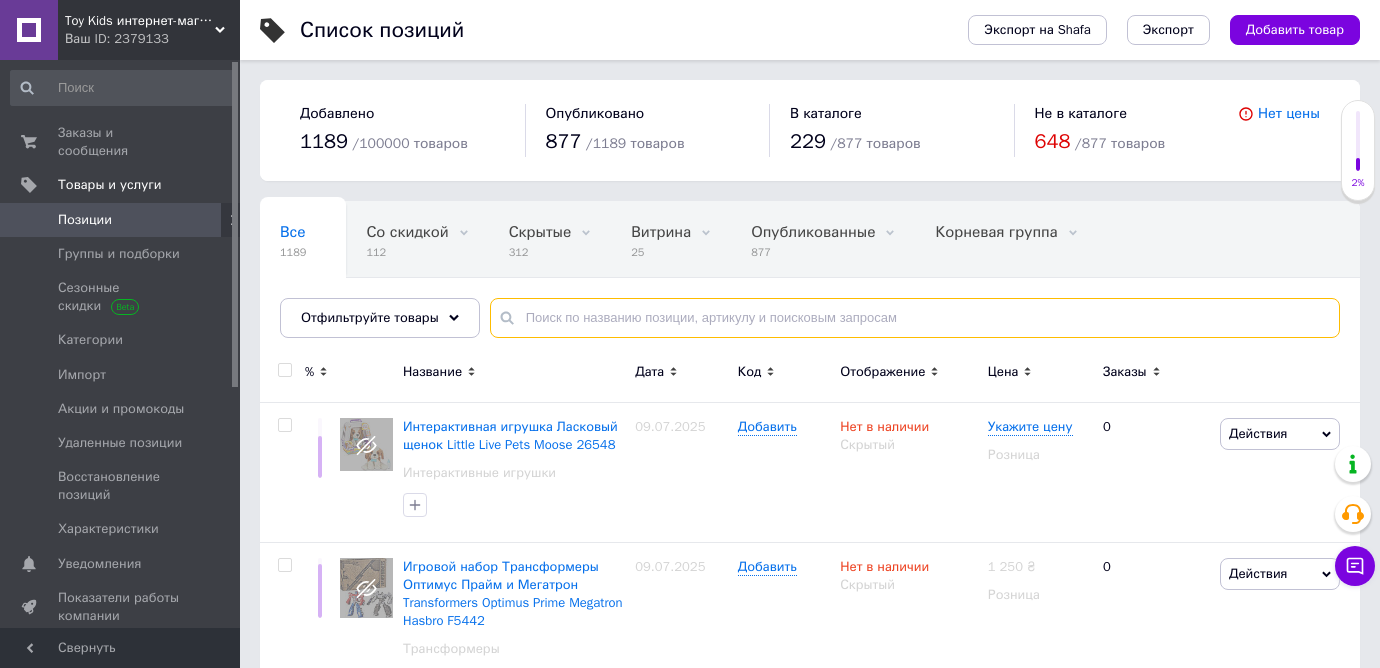 click at bounding box center [915, 318] 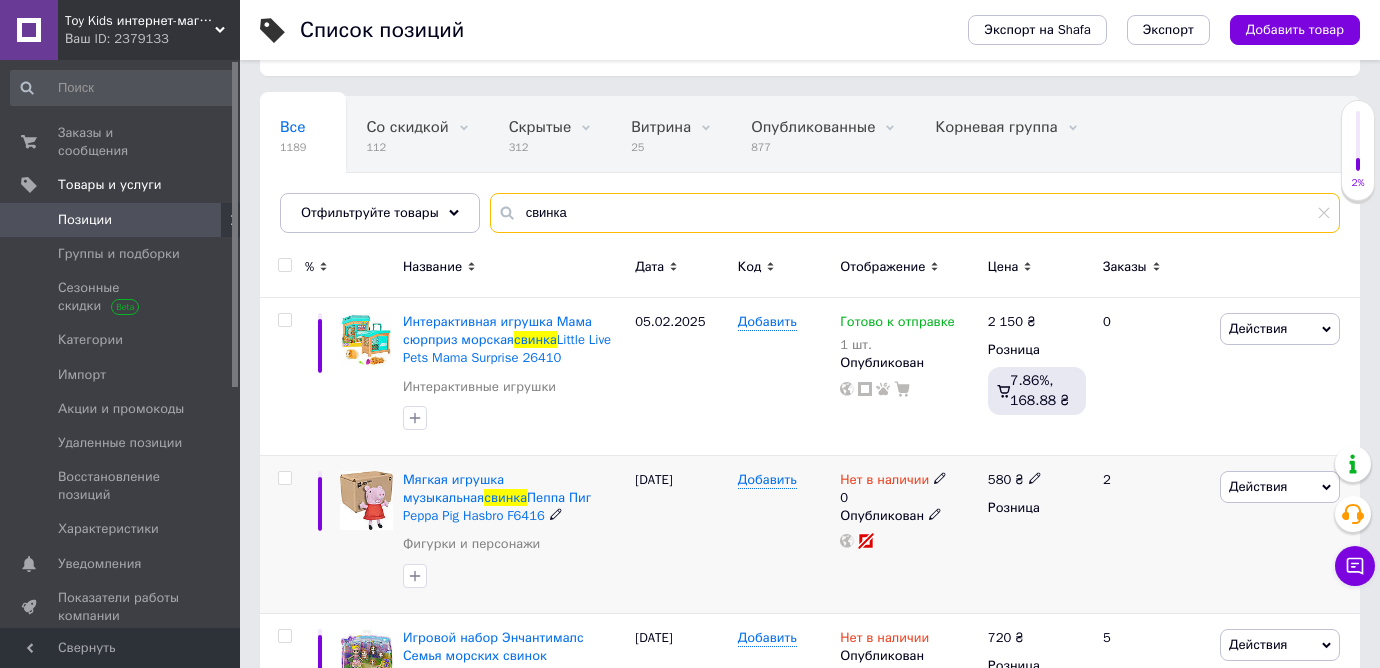 scroll, scrollTop: 229, scrollLeft: 0, axis: vertical 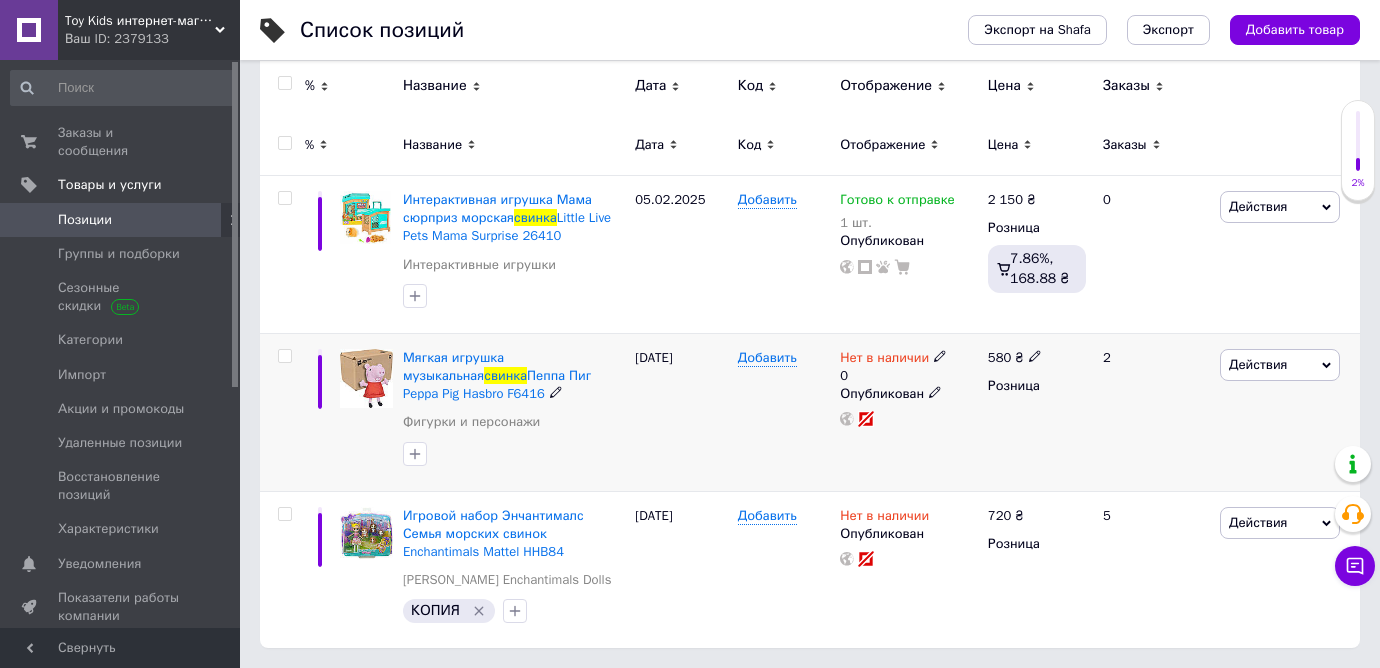 type on "свинка" 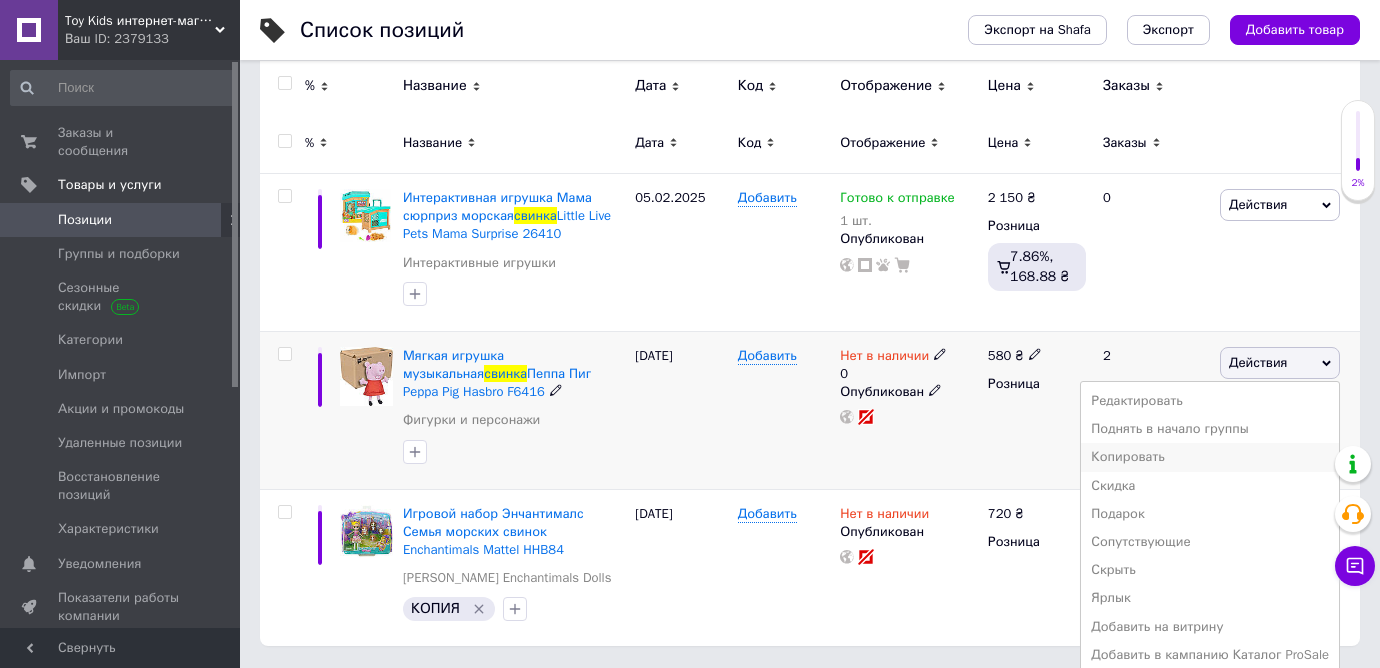 click on "Копировать" at bounding box center (1210, 457) 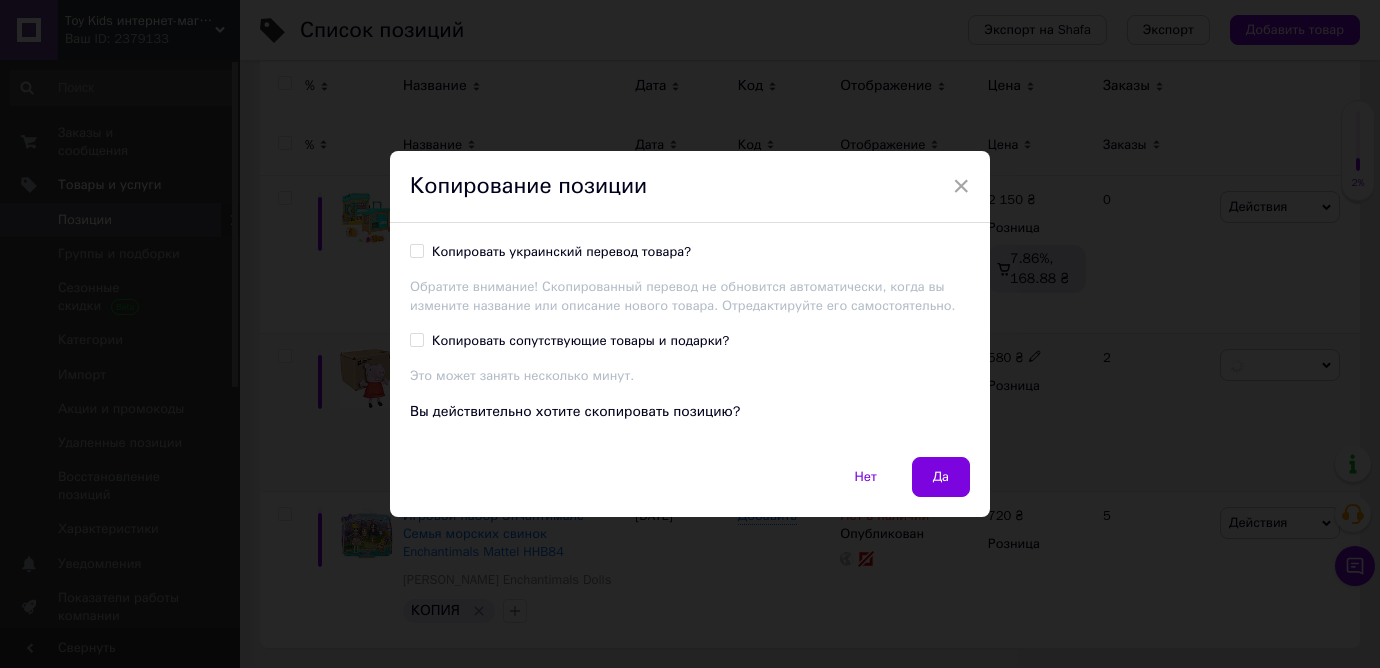 click on "Копировать украинский перевод товара?" at bounding box center (561, 252) 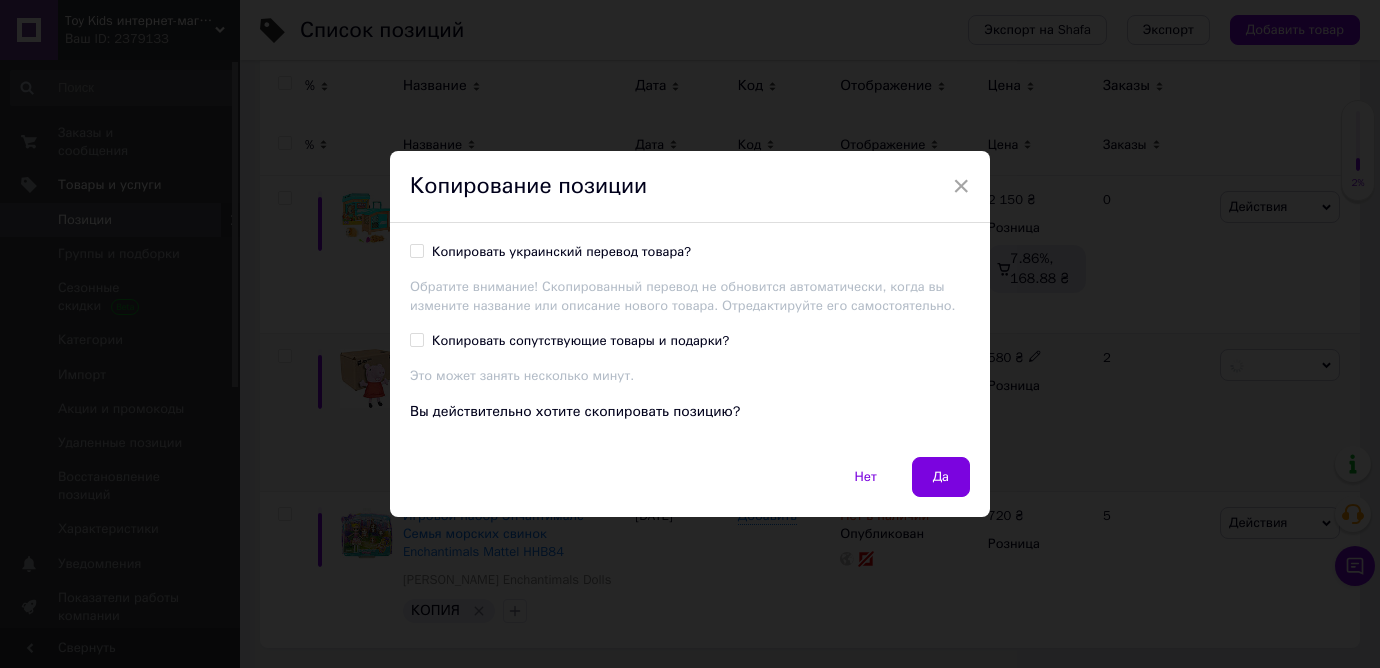 click on "Копировать украинский перевод товара?" at bounding box center [416, 250] 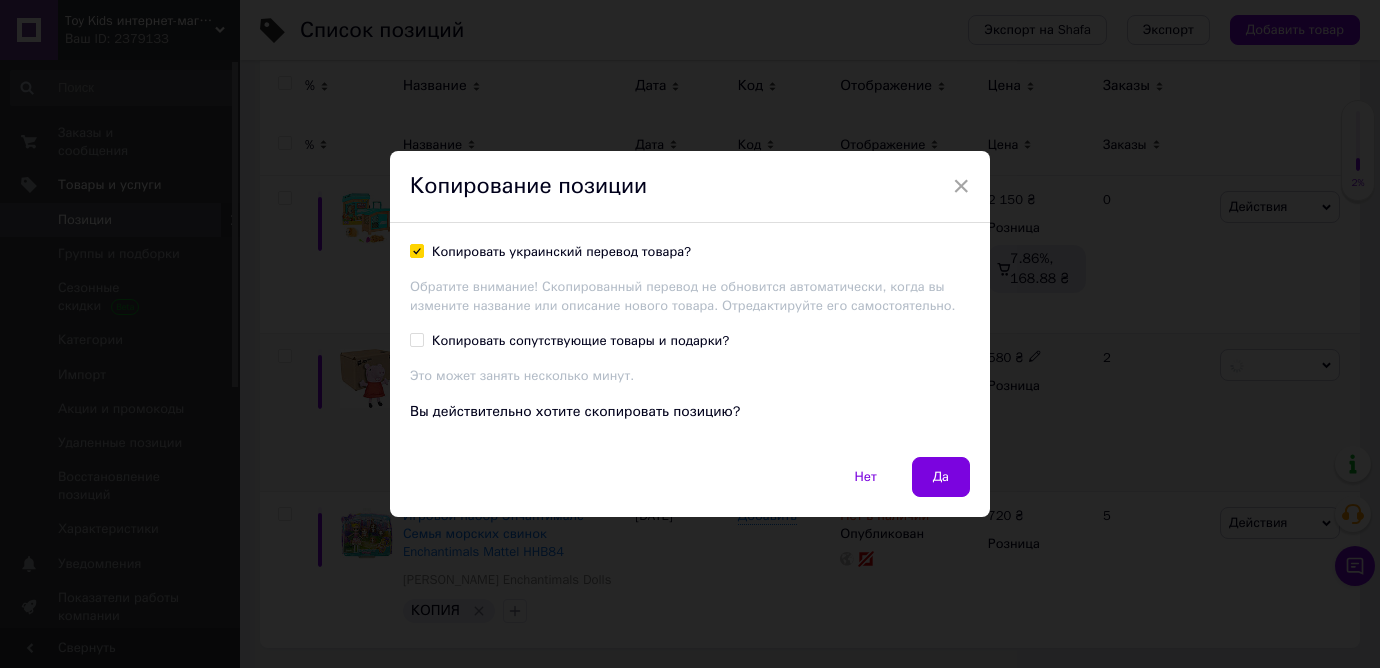 checkbox on "true" 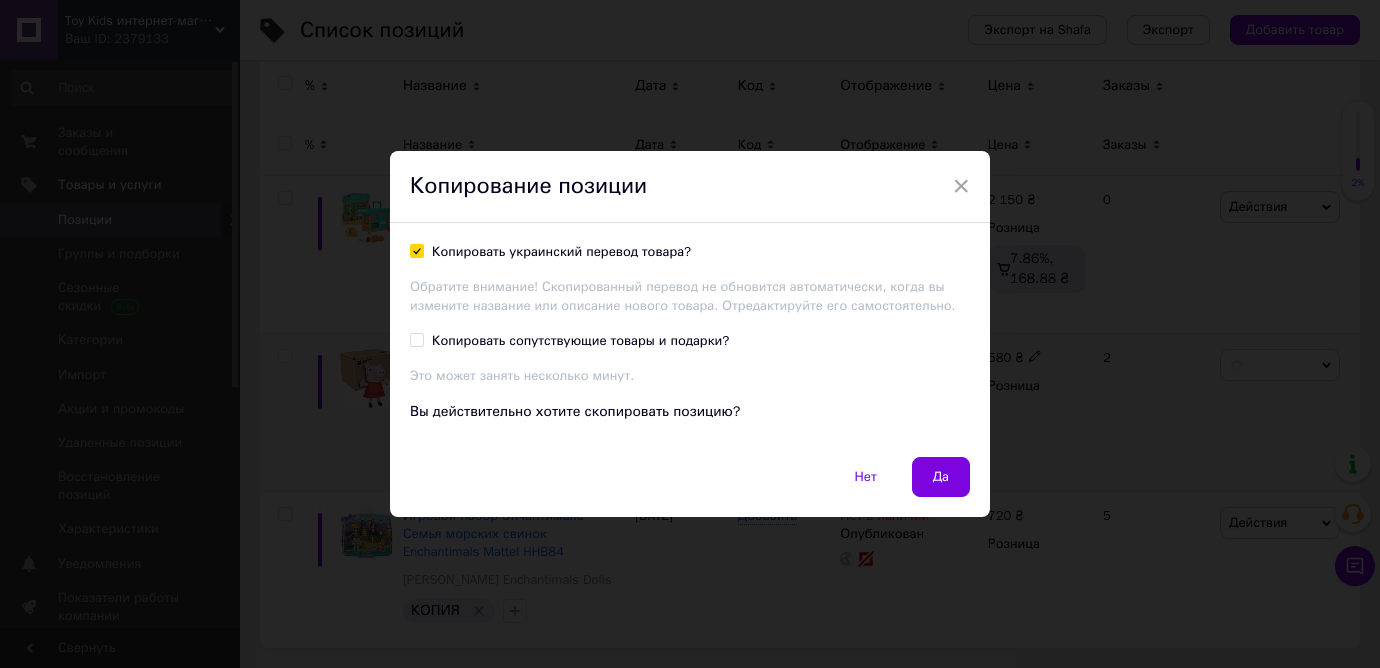 click on "Да" at bounding box center [941, 477] 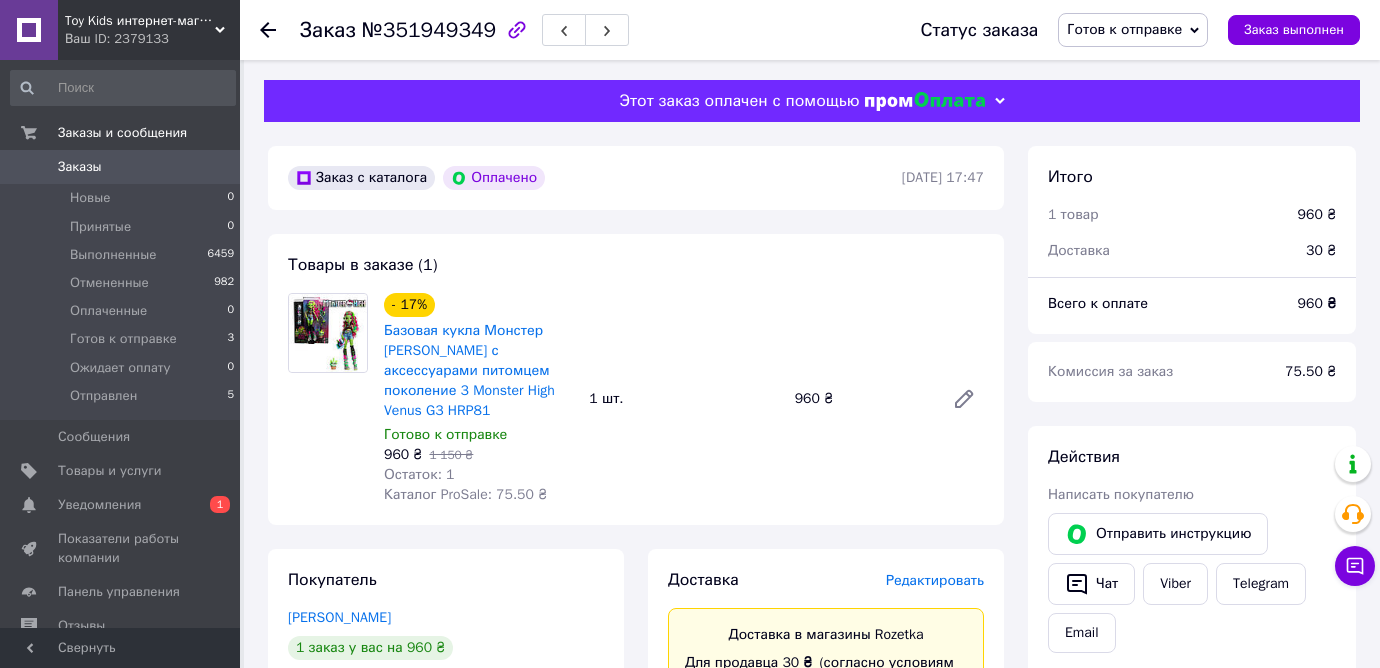 scroll, scrollTop: 0, scrollLeft: 0, axis: both 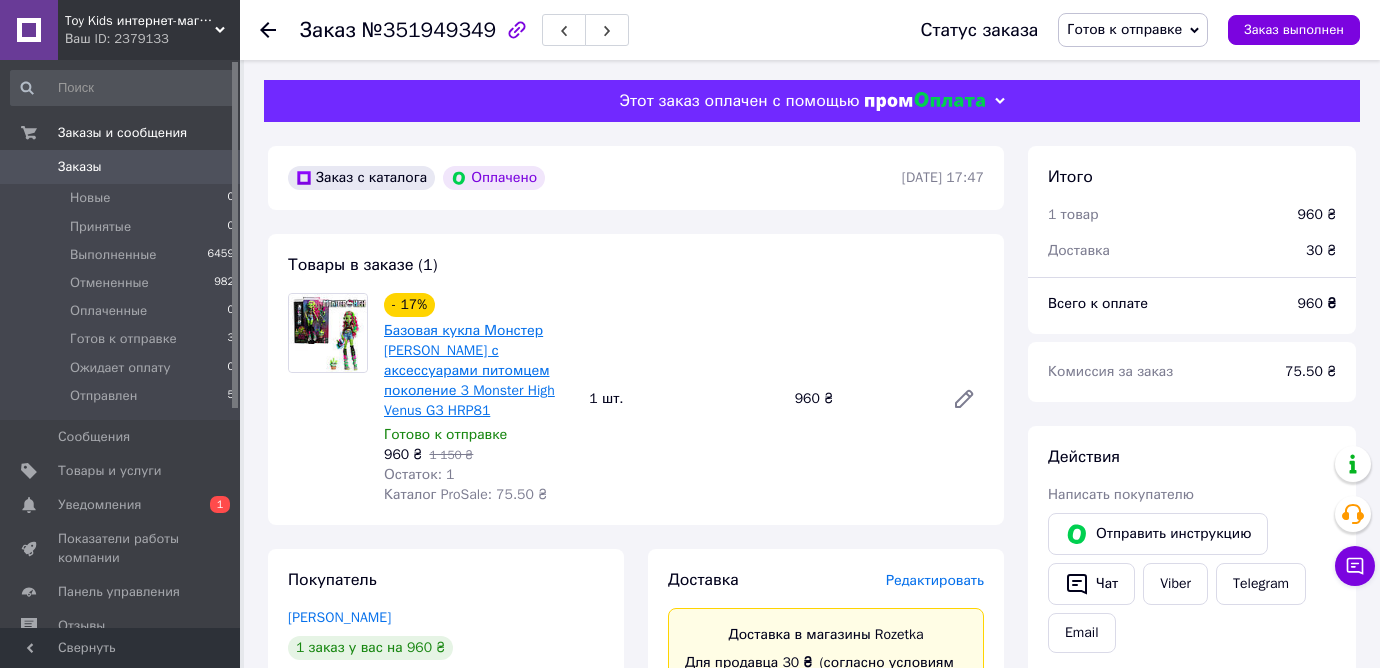 drag, startPoint x: 495, startPoint y: 406, endPoint x: 451, endPoint y: 411, distance: 44.28318 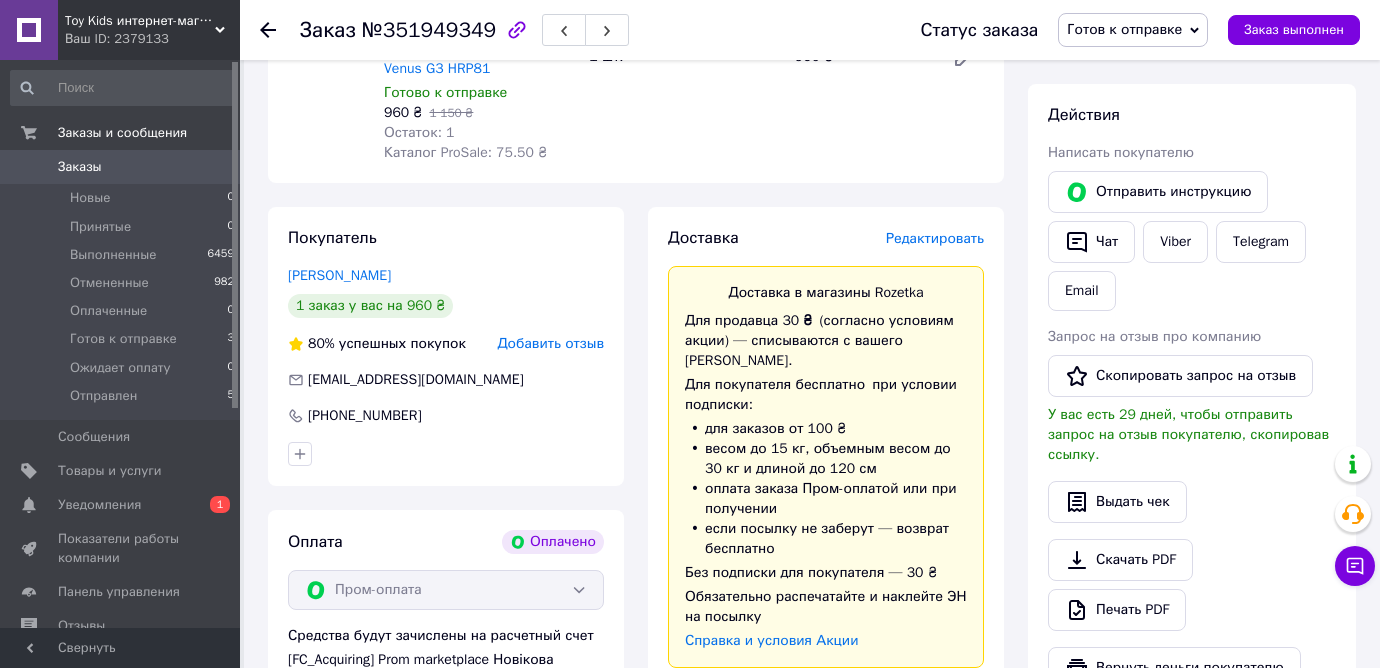 scroll, scrollTop: 385, scrollLeft: 0, axis: vertical 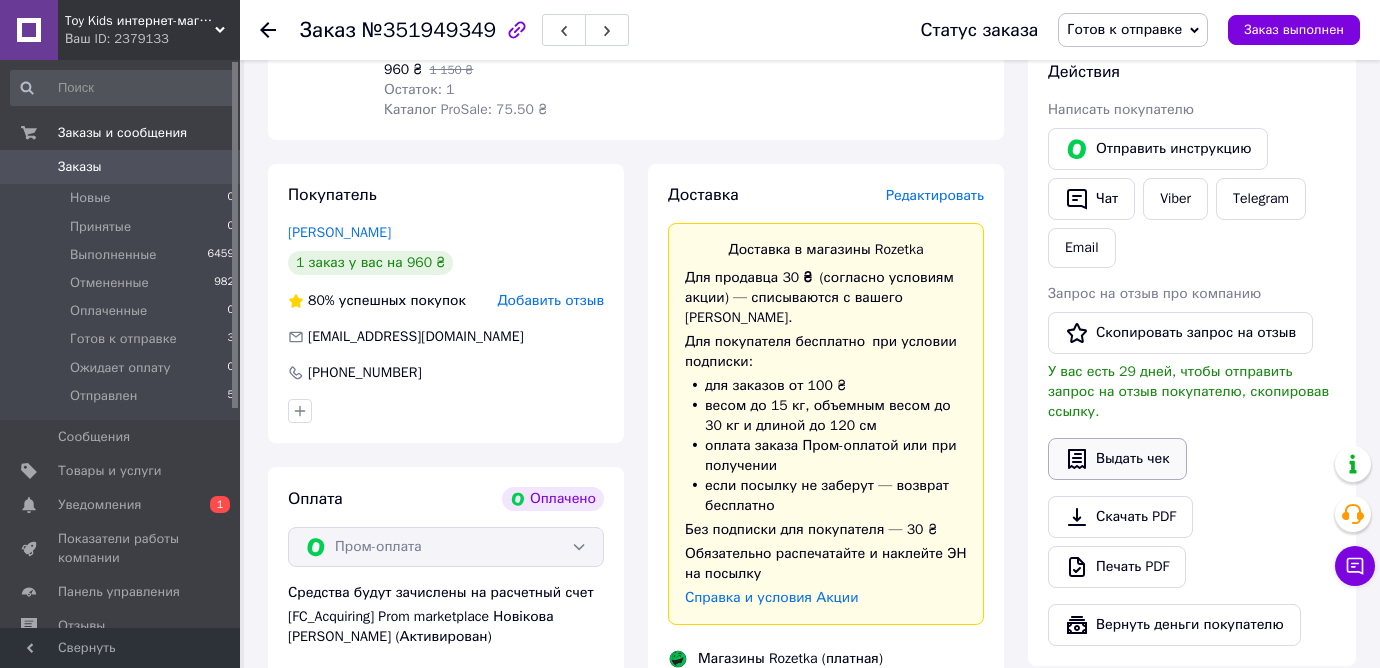 click on "Выдать чек" at bounding box center (1117, 459) 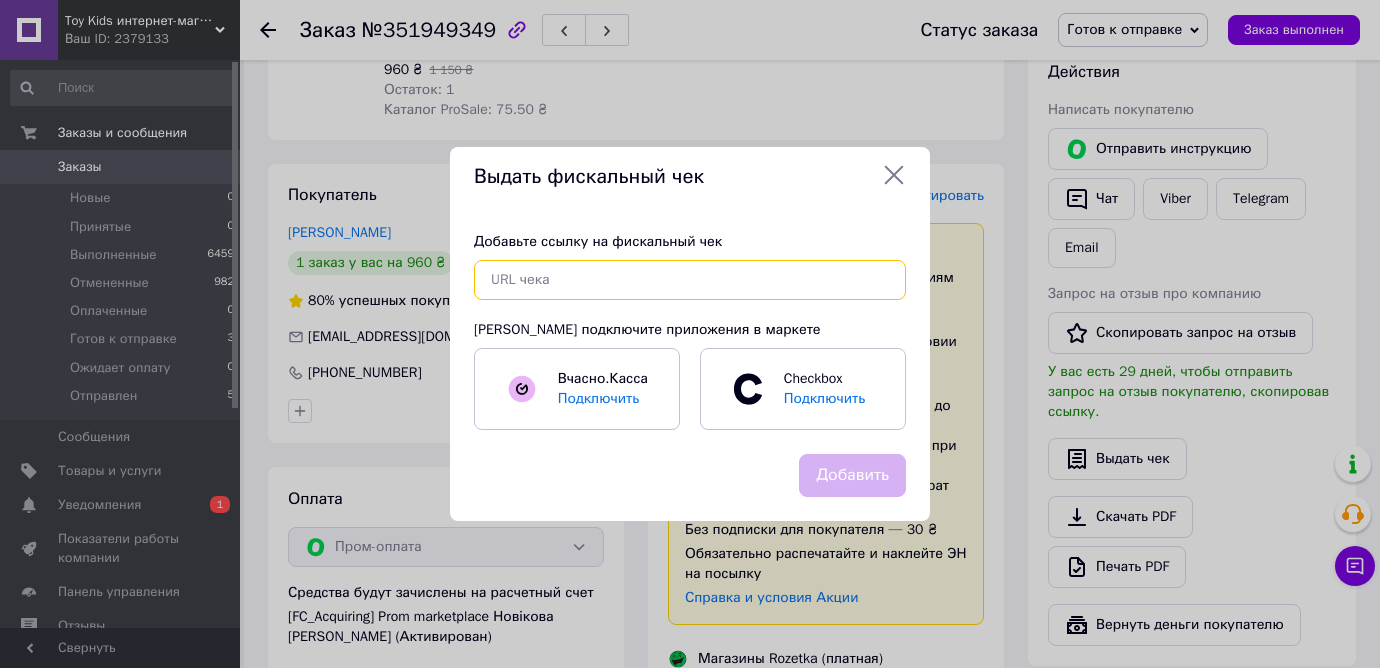 click at bounding box center [690, 280] 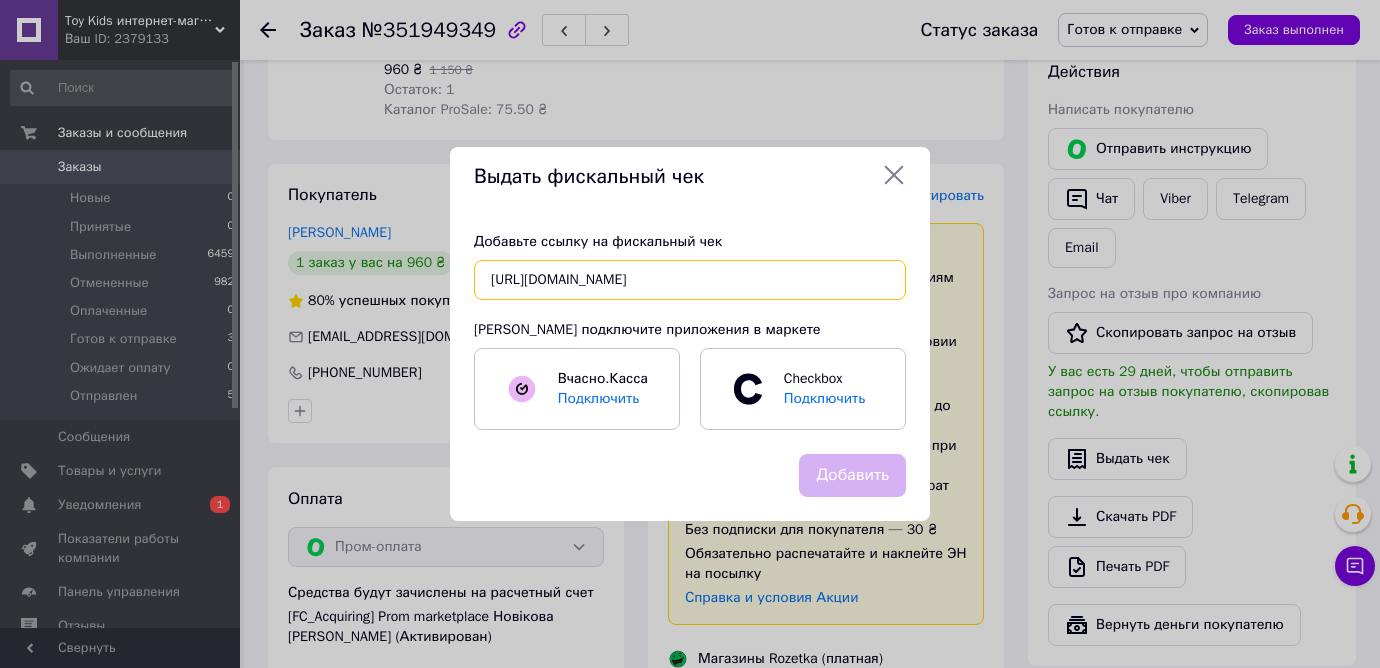 scroll, scrollTop: 0, scrollLeft: 58, axis: horizontal 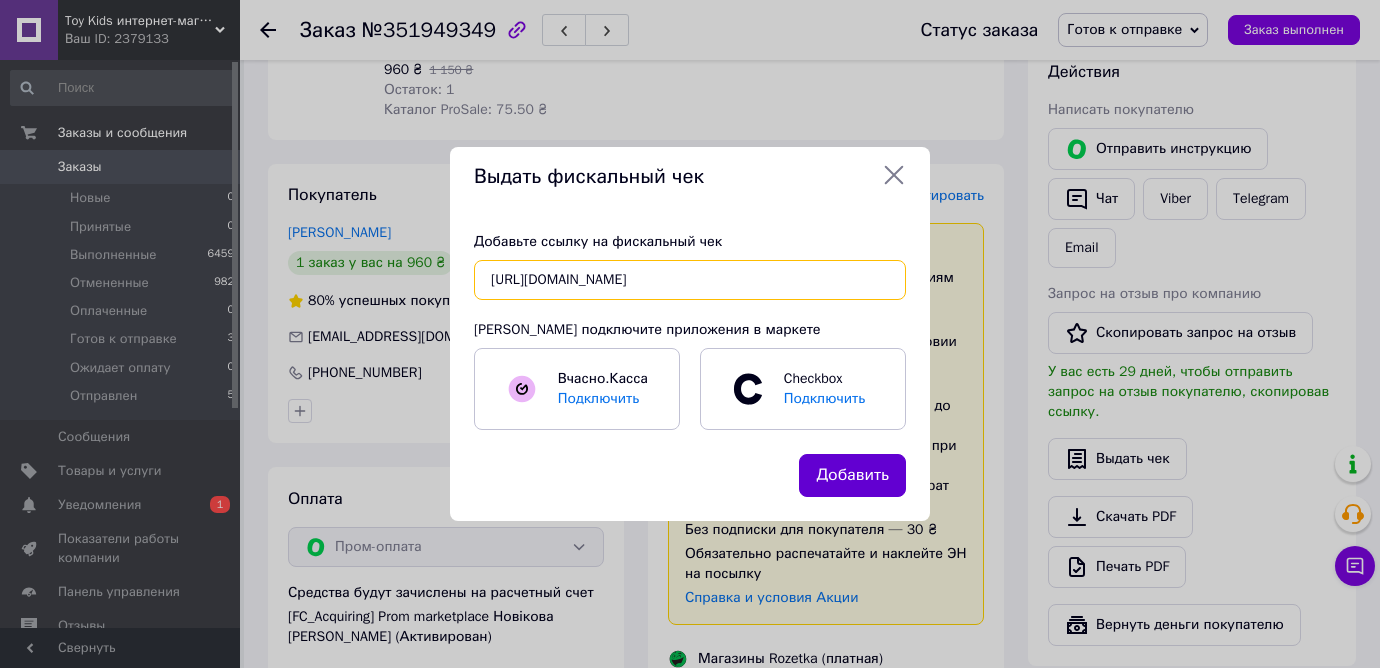 type on "https://check.checkbox.ua/5016b377-034c-42a8-bf04-3aa11a28d2a2" 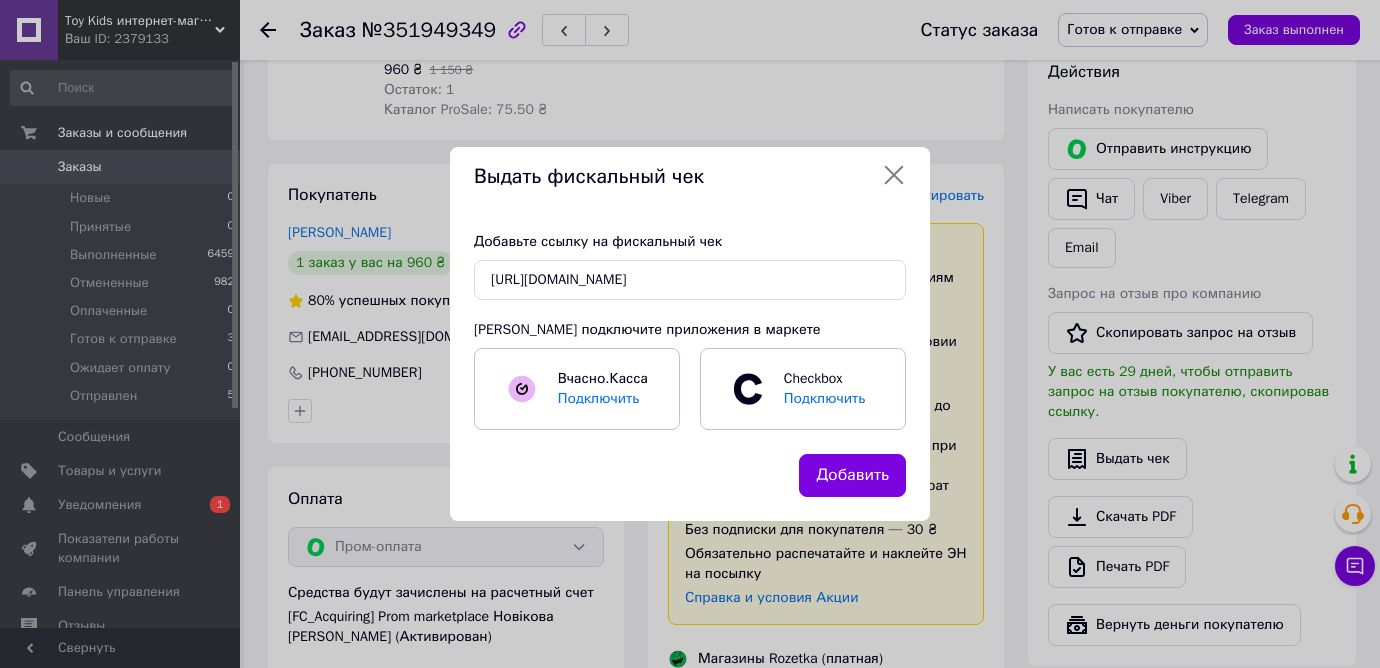 drag, startPoint x: 846, startPoint y: 477, endPoint x: 1156, endPoint y: 106, distance: 483.46768 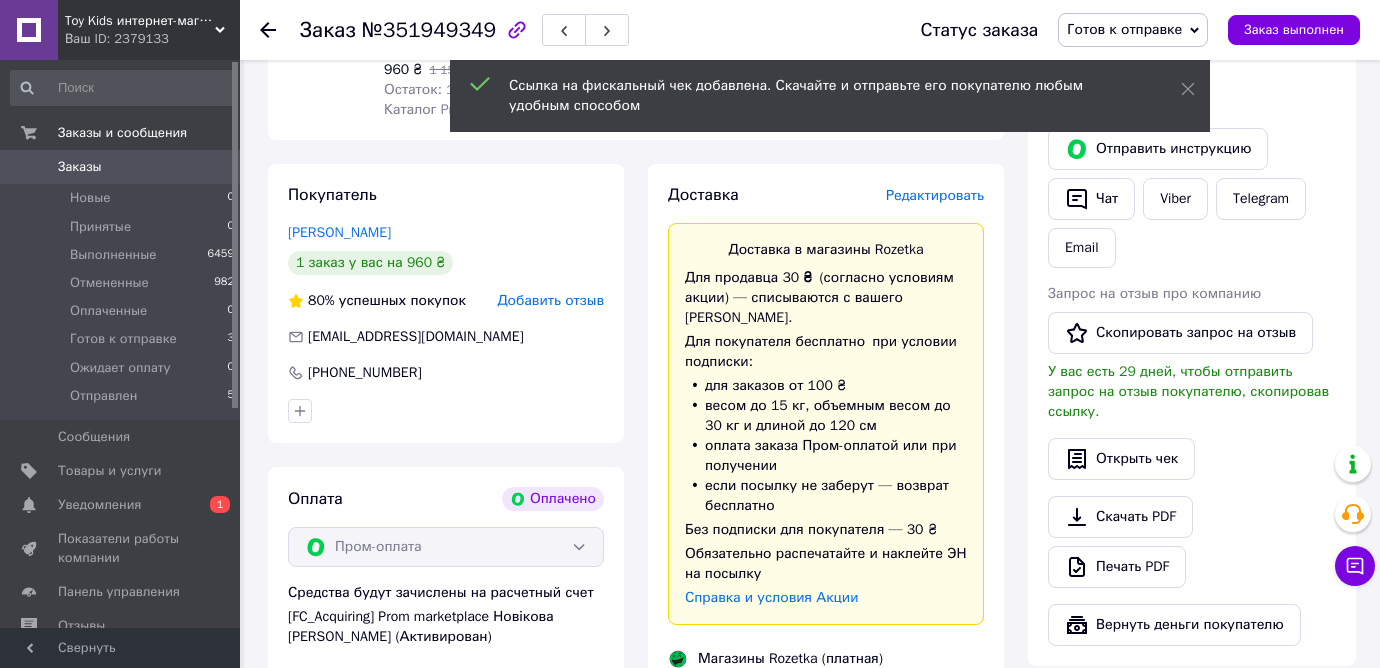 click on "Готов к отправке" at bounding box center [1124, 29] 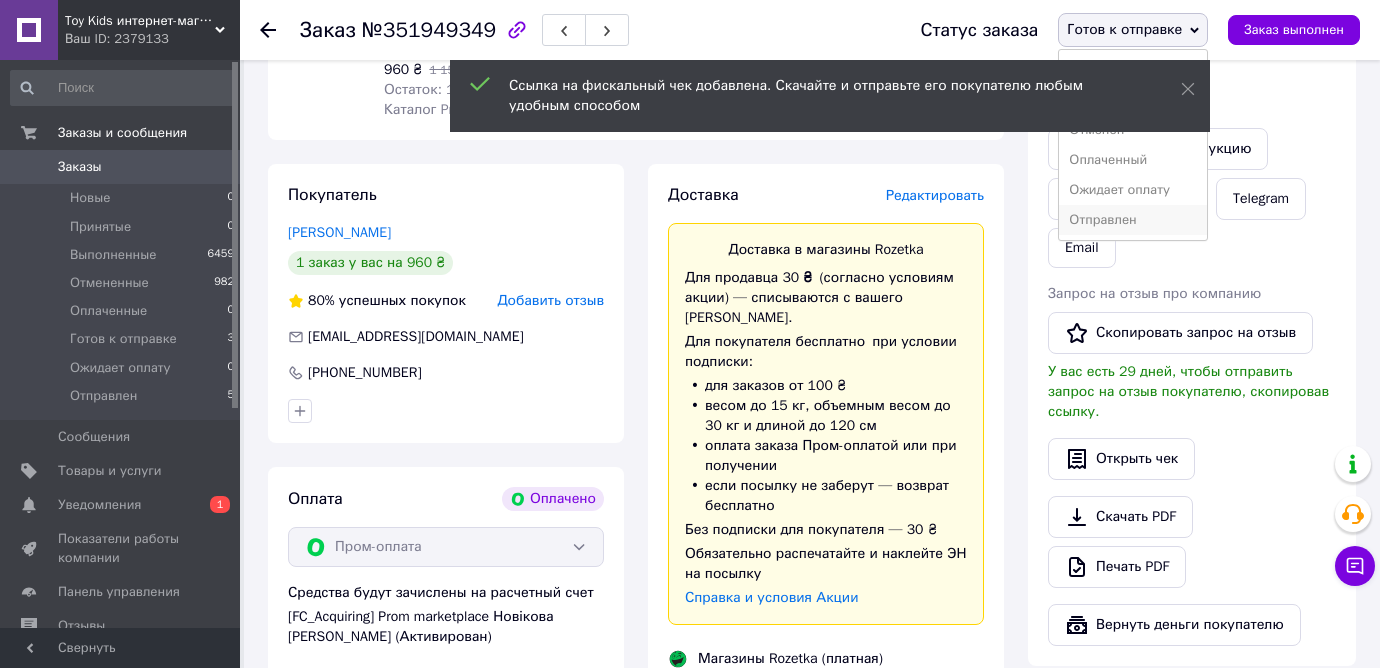 click on "Отправлен" at bounding box center (1133, 220) 